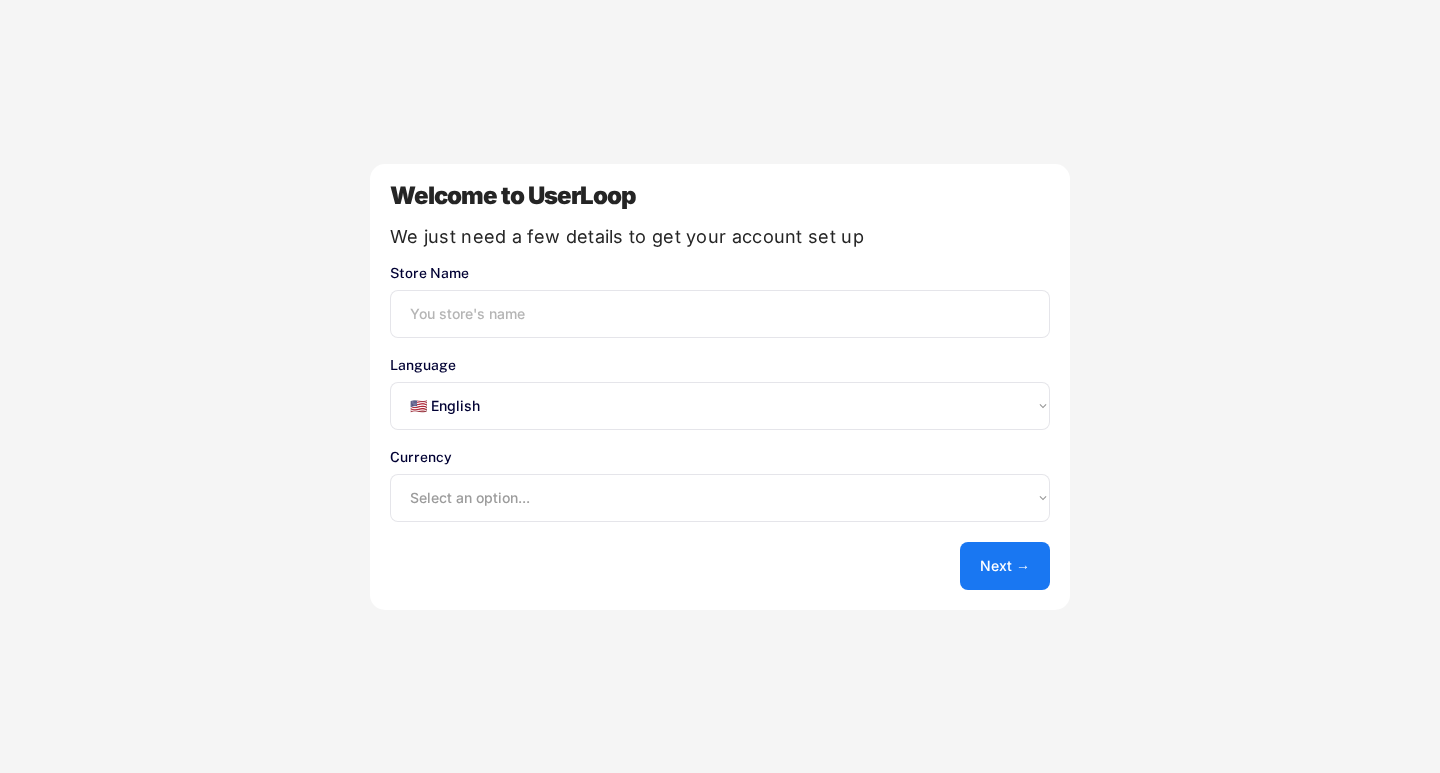 select on ""en"" 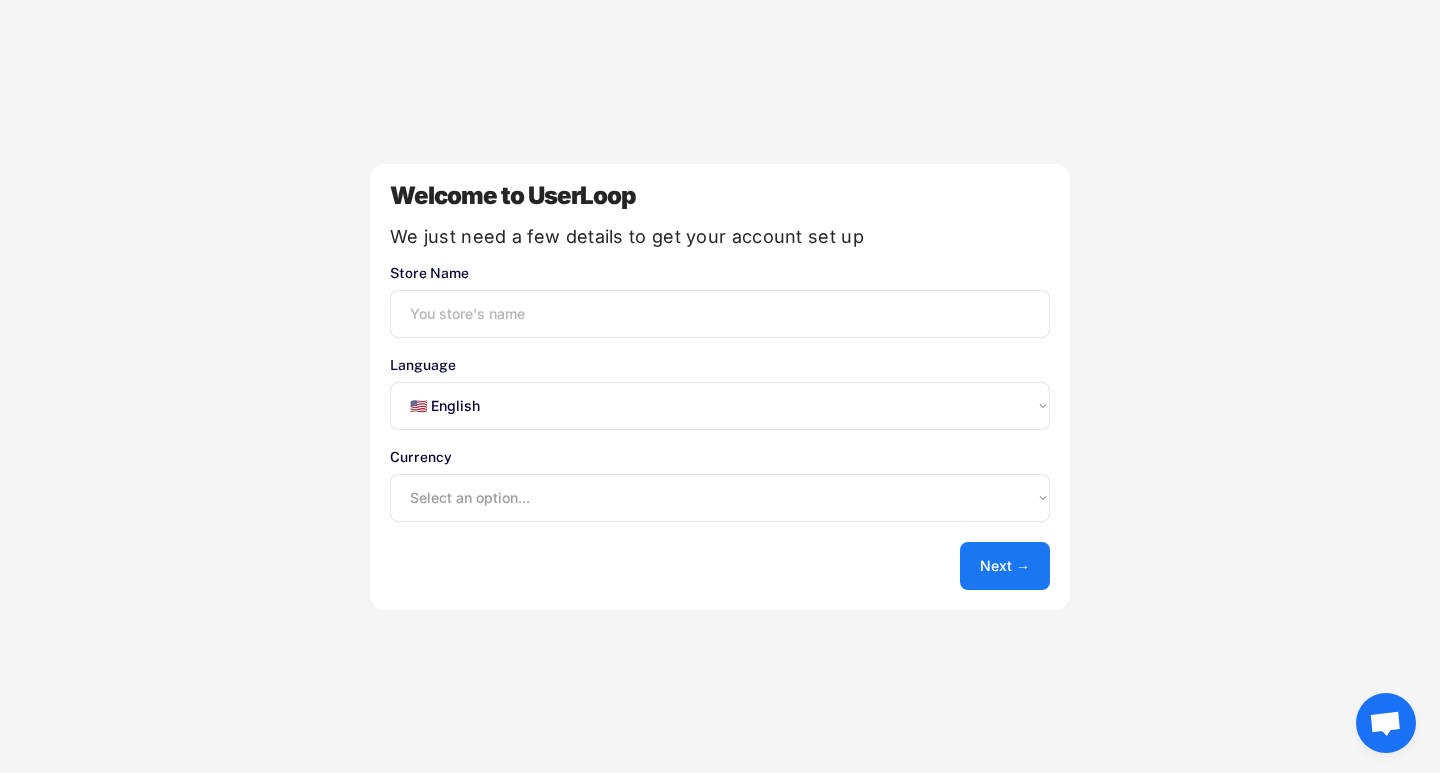 click at bounding box center [720, 314] 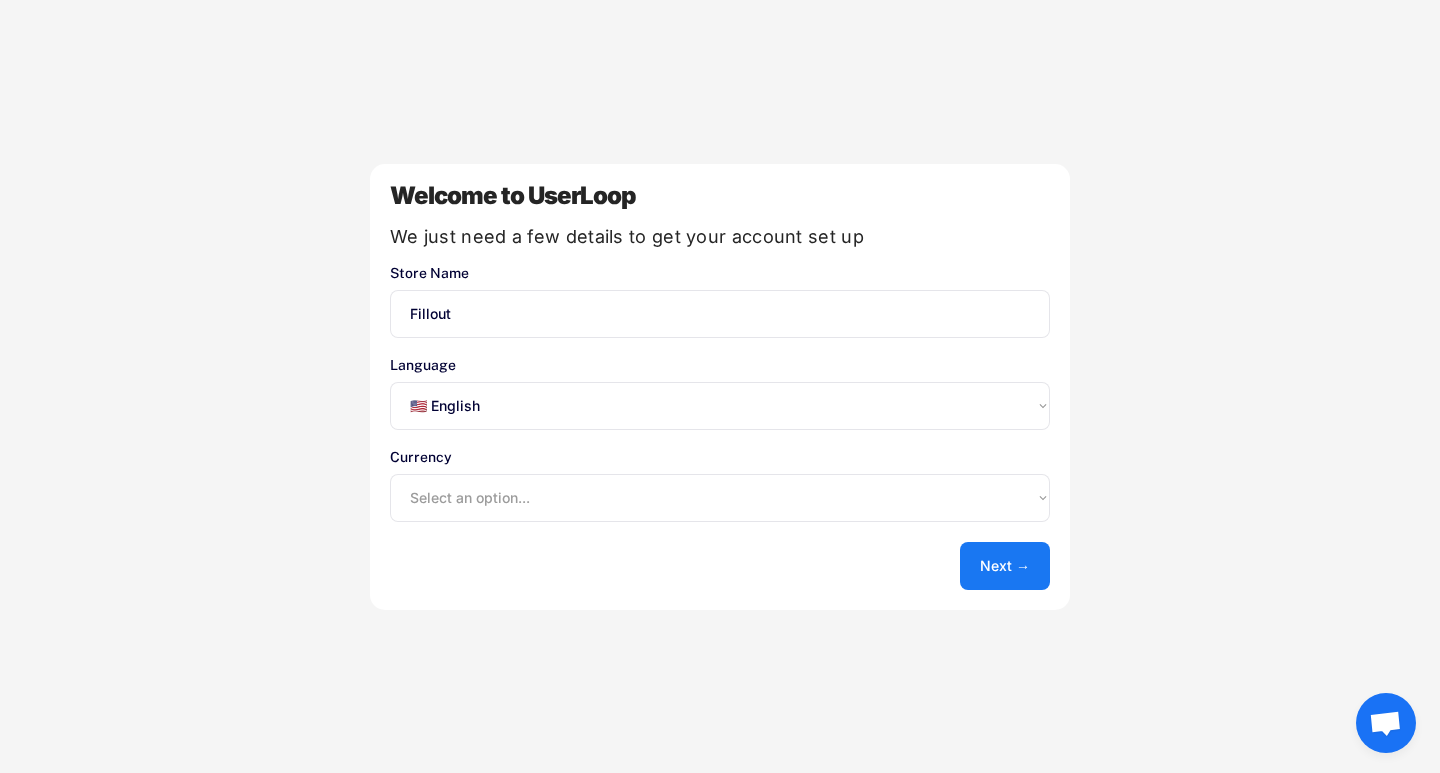 type on "Fillout" 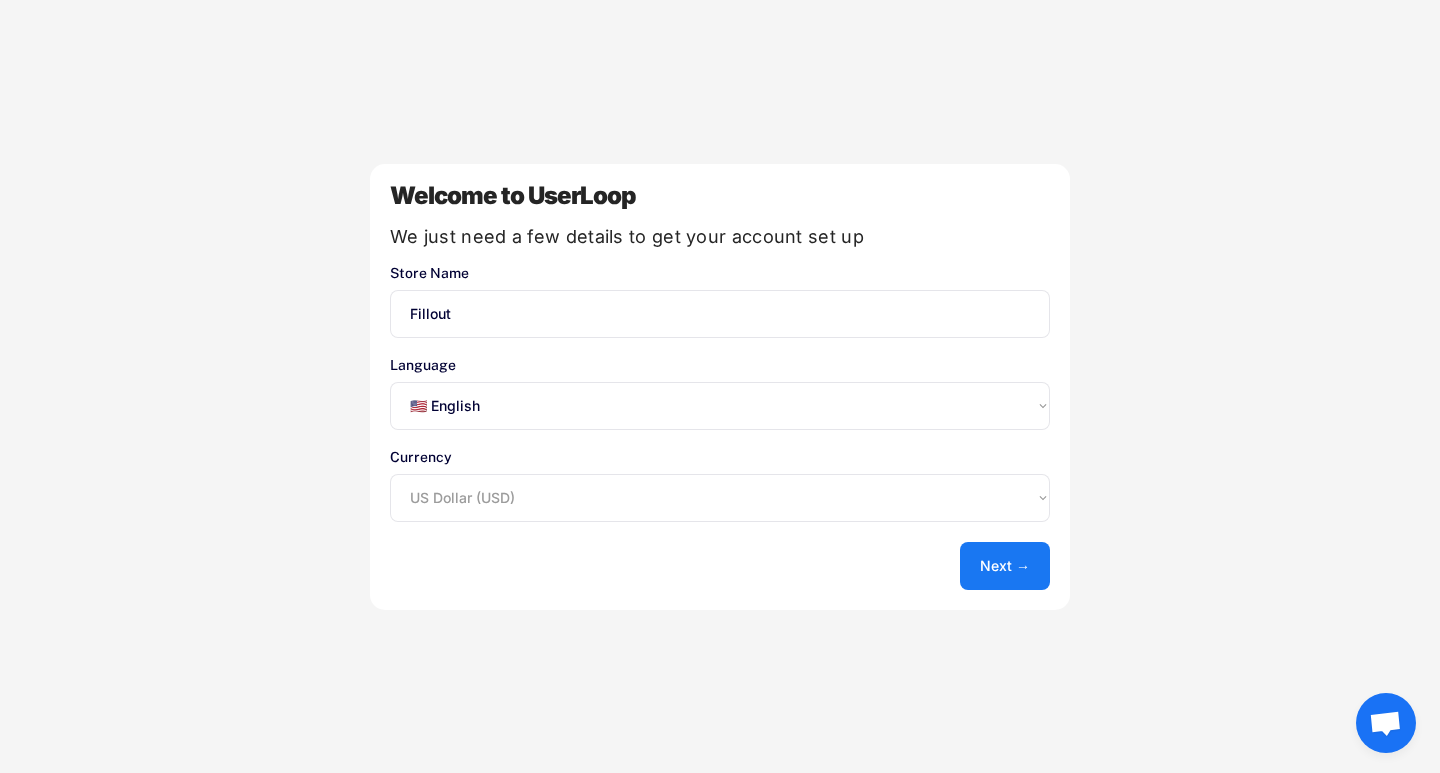 click on "Select an option... UAE Dirham (AED) Lek (ALL) Kwanza (AOA) Netherlands Antillian Guilder (ANG) Afghani (AFN) Armenian Dram (AMD) Aruban Guilder (AWG) Argentine Peso (ARS) Australian Dollar (AUD) Azerbaijanian Manat (AZN) Barbados Dollar (BBD) Convertible Marks (BAM) Taka (BDT) Burundi Franc (BIF) Bermudian Dollar (customarily known as Bermuda Dollar) (BMD) Bahraini Dinar (BHD) Brunei Dollar (BND) Bulgarian Lev (BGN) Brazilian Real (BRL) Boliviano Mvdol (BOB BOV) Bahamian Dollar (BSD) Chilean Peso Unidades de fomento (CLP CLF) Pula (BWP) Swiss Franc (CHF) Congolese Franc (CDF) Belarussian Ruble (BYR) Yuan Renminbi (CNY) Canadian Dollar (CAD) Belize Dollar (BZD) Colombian Peso Unidad de Valor Real (COP COU) Danish Krone (DKK) Costa Rican Colon (CRC) Czech Koruna (CZK) Cape Verde Escudo (CVE) Cuban Peso Peso Convertible (CUP CUC) Djibouti Franc (DJF) Dominican Peso (DOP) Algerian Dinar (DZD) Kroon (EEK) Egyptian Pound (EGP) Nakfa (ERN) Ethiopian Birr (ETB) Fiji Dollar (FJD) Euro (EUR) Cedi (GHS) Dalasi (GMD)" at bounding box center (720, 498) 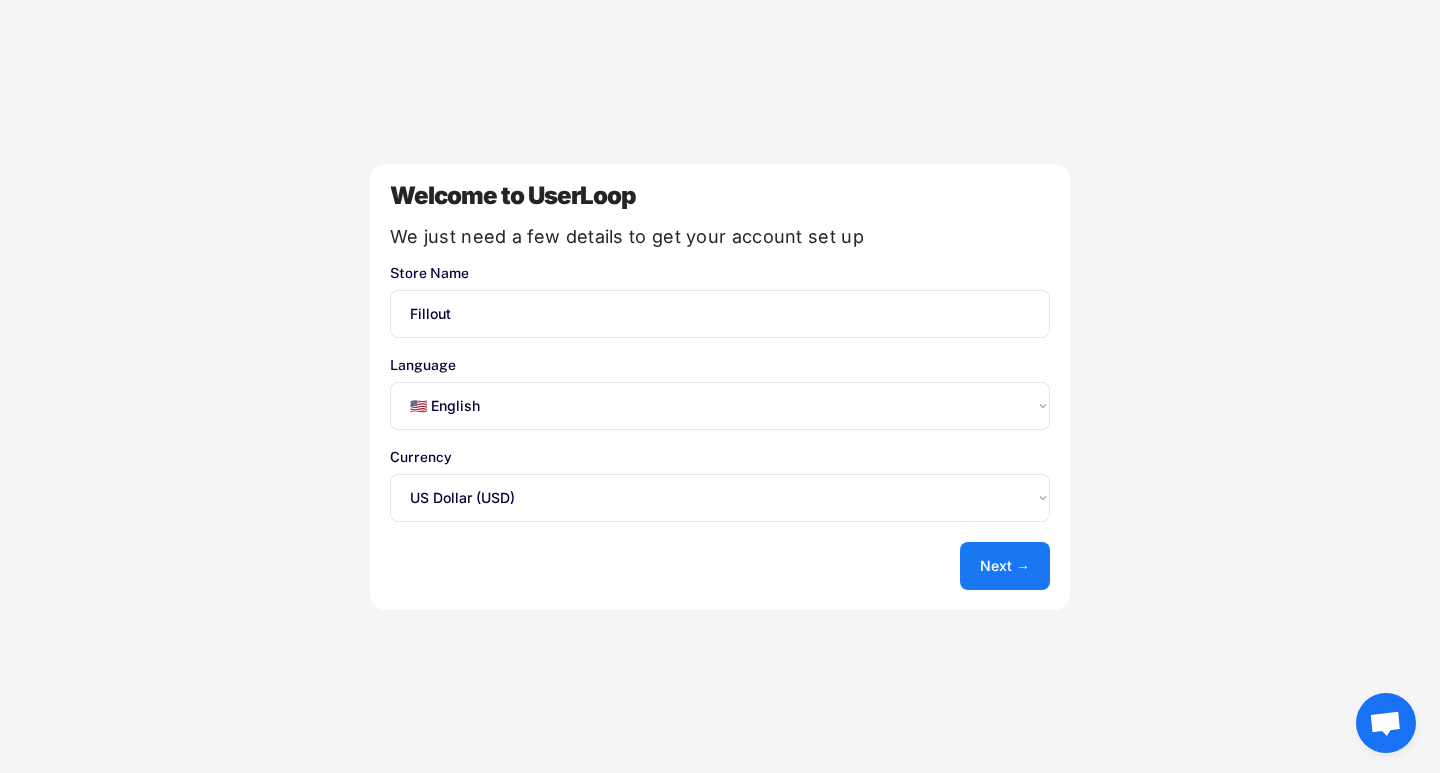 click on "Next →" at bounding box center [1005, 566] 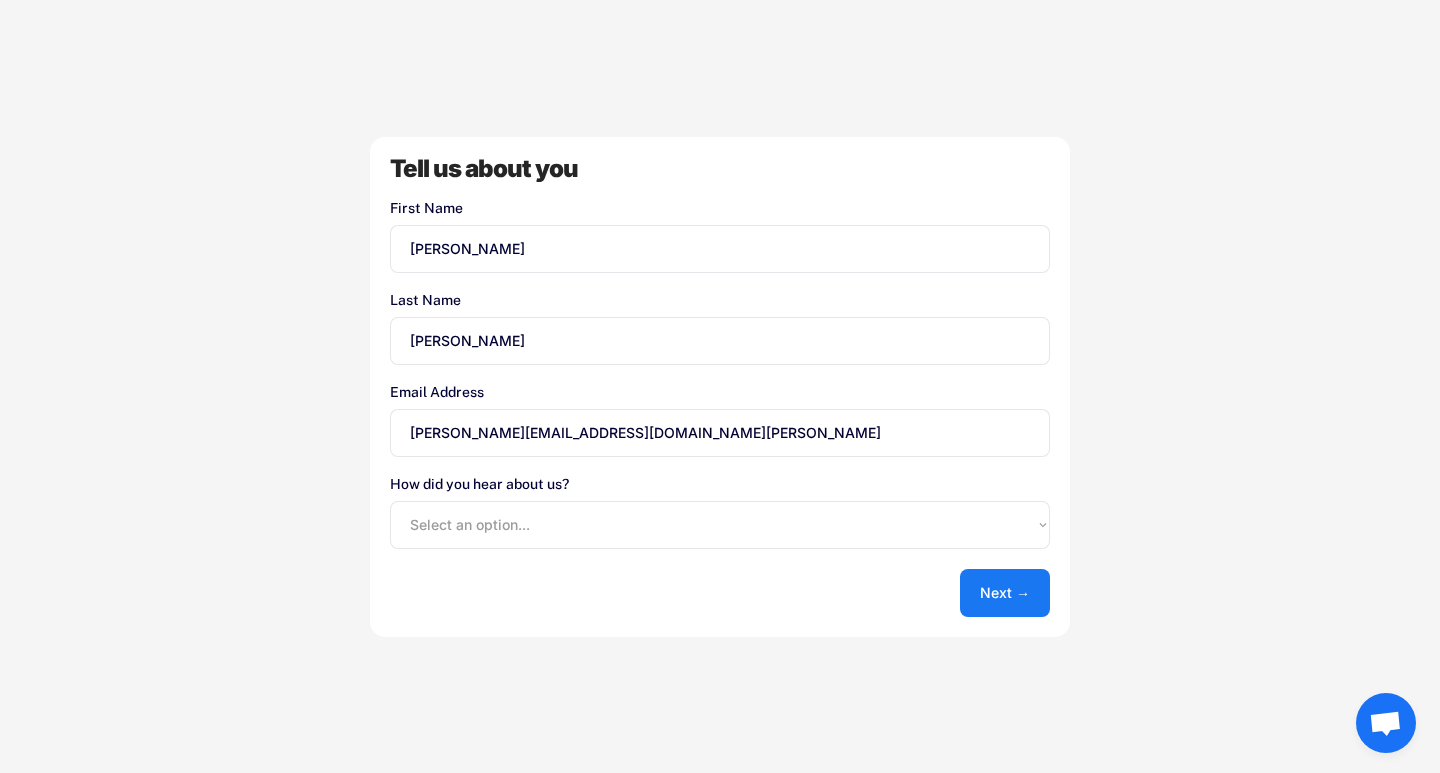 click on "Select an option... Shopify App Store Google UserLoop Blog Referred by a friend Other" at bounding box center (720, 525) 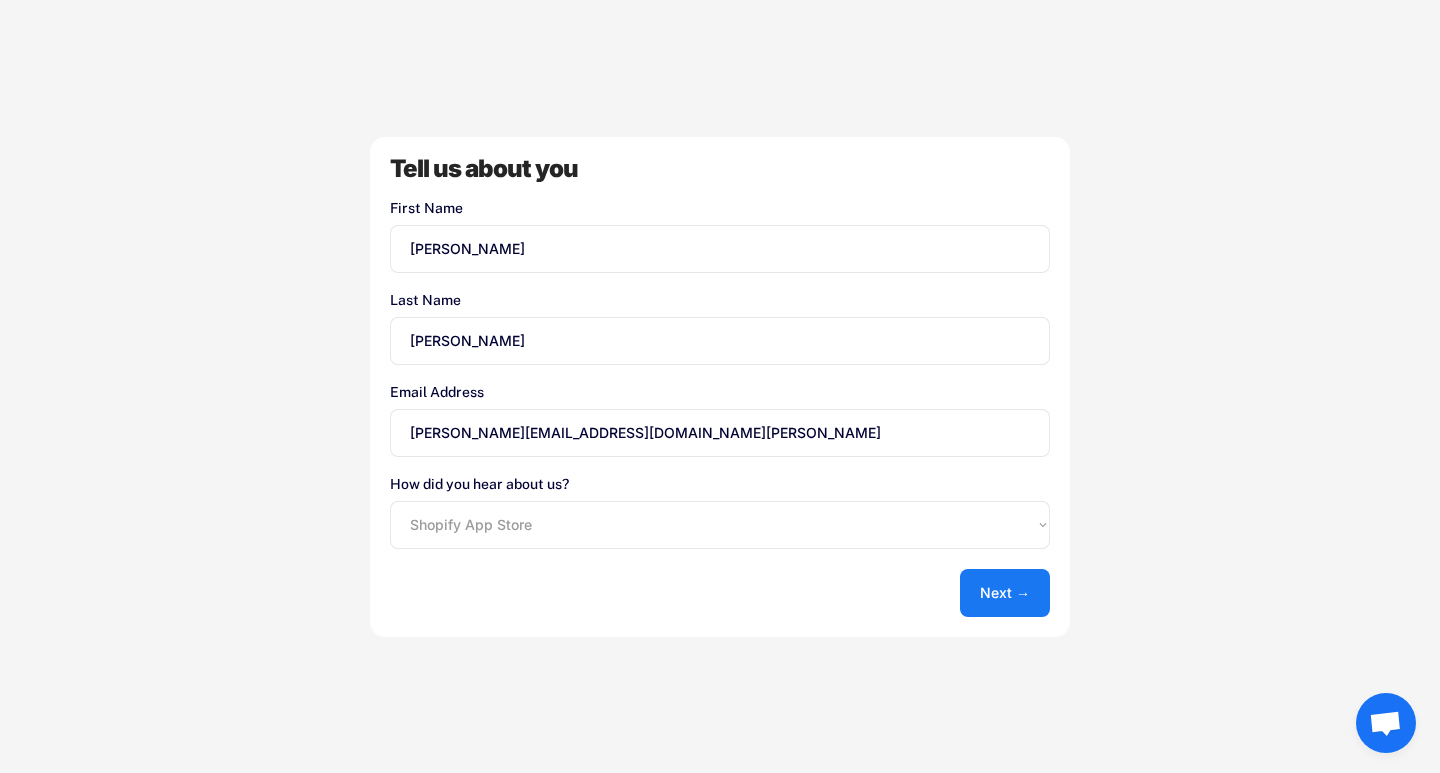 click on "Select an option... Shopify App Store Google UserLoop Blog Referred by a friend Other" at bounding box center [720, 525] 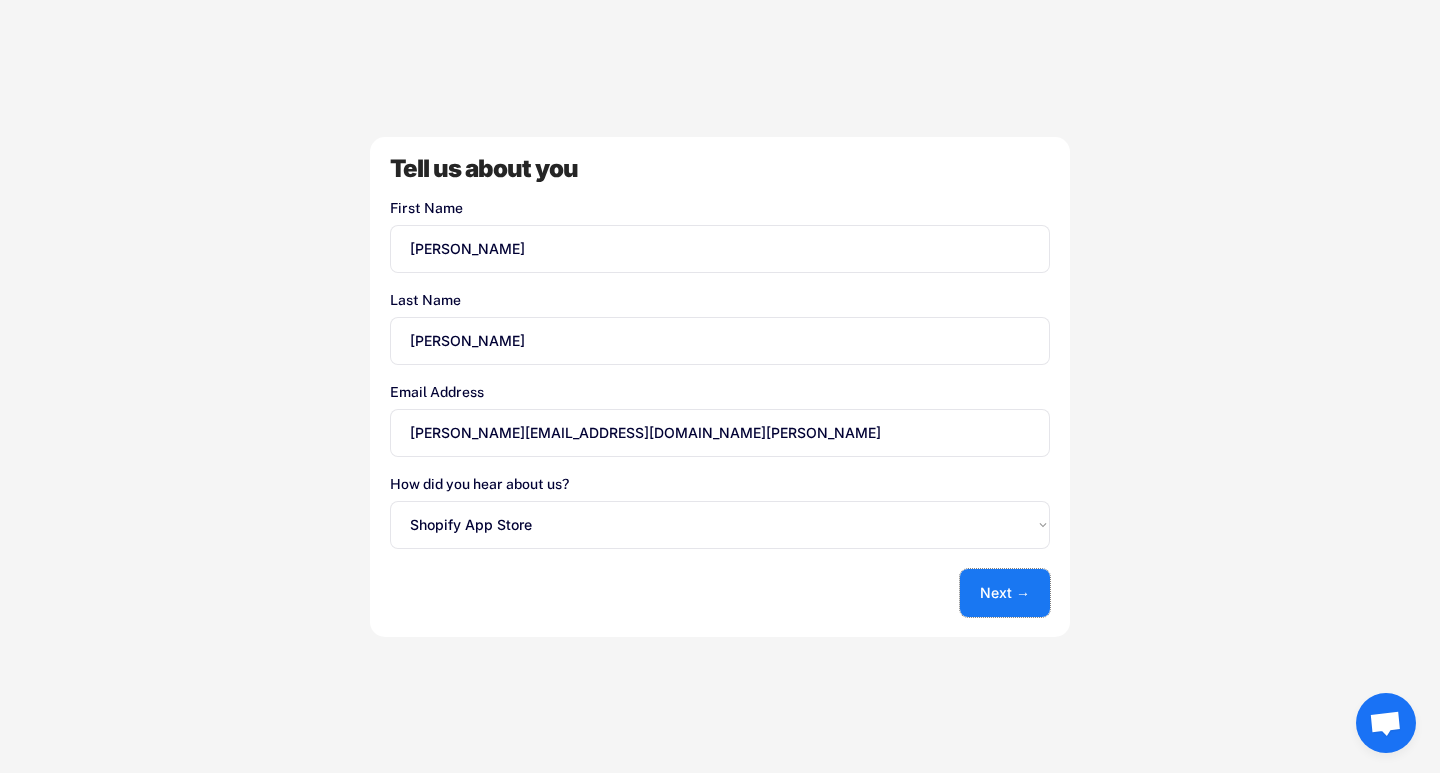 click on "Next →" at bounding box center (1005, 593) 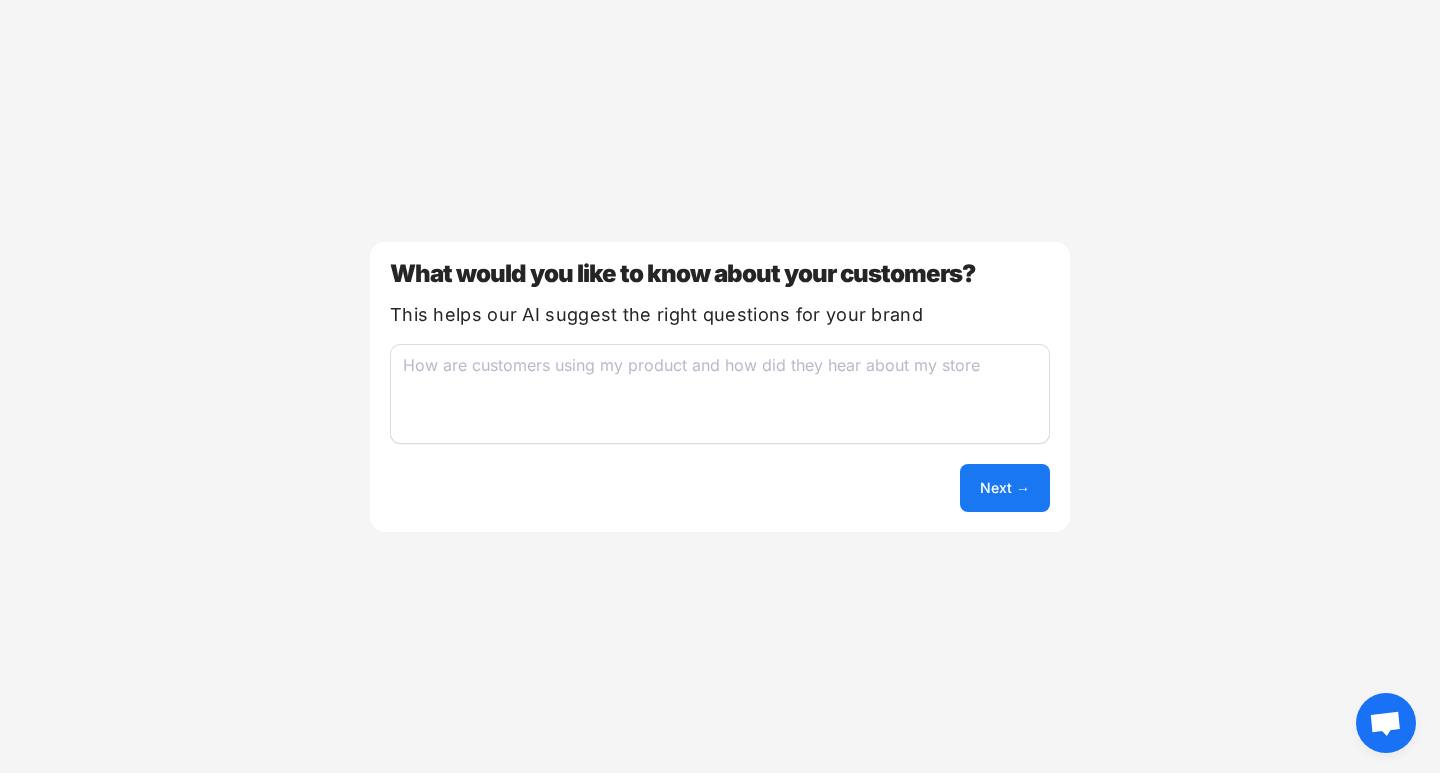 click on "Next →" at bounding box center (1005, 488) 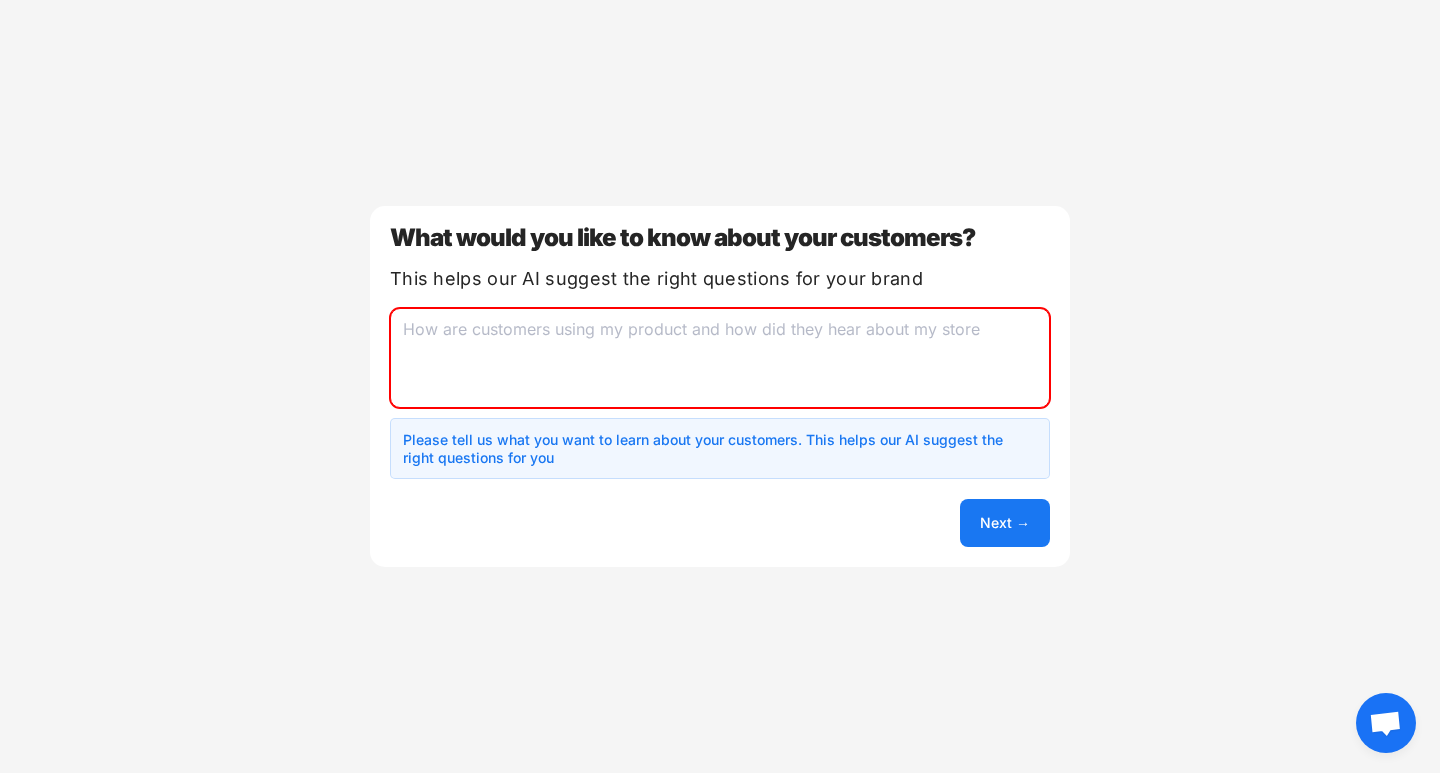 click at bounding box center (720, 358) 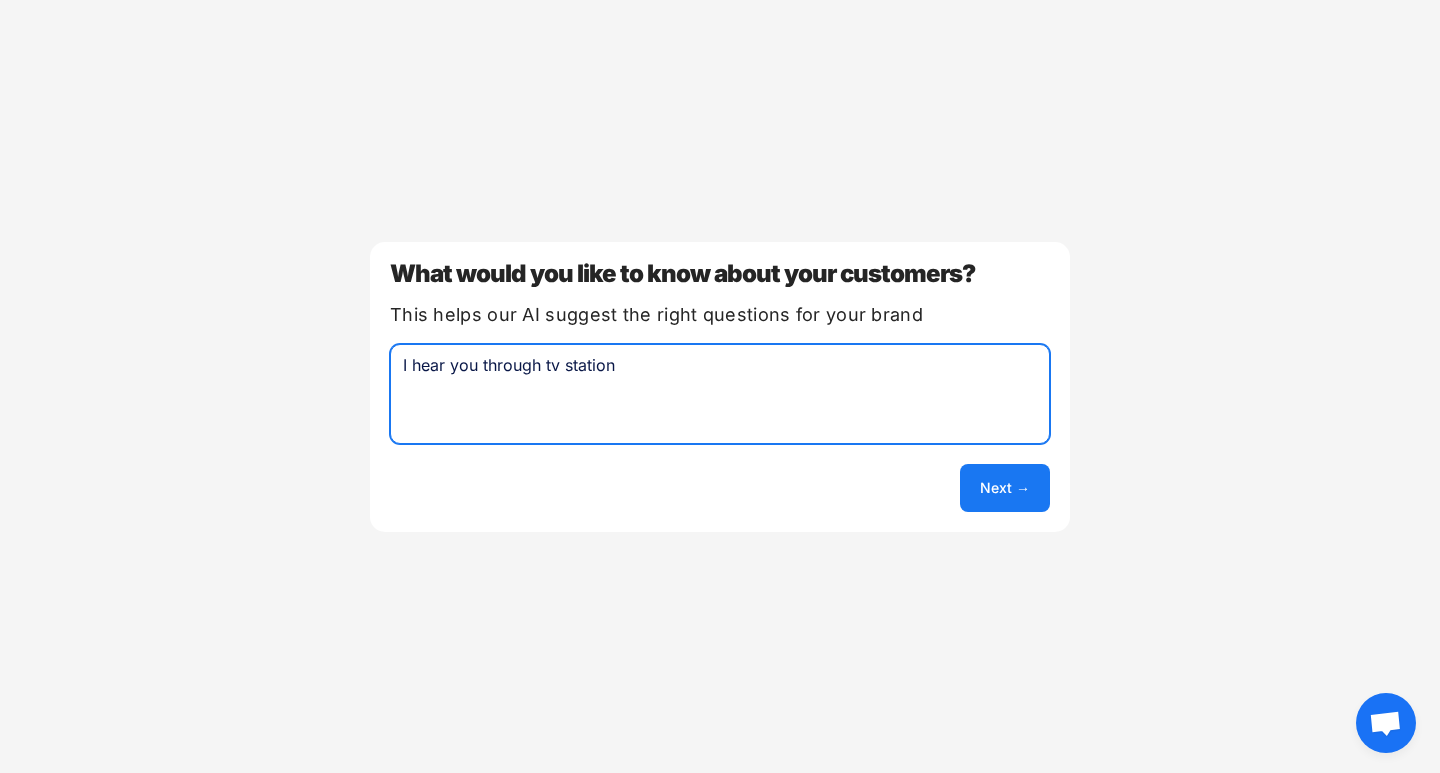 type on "I hear you through tv station" 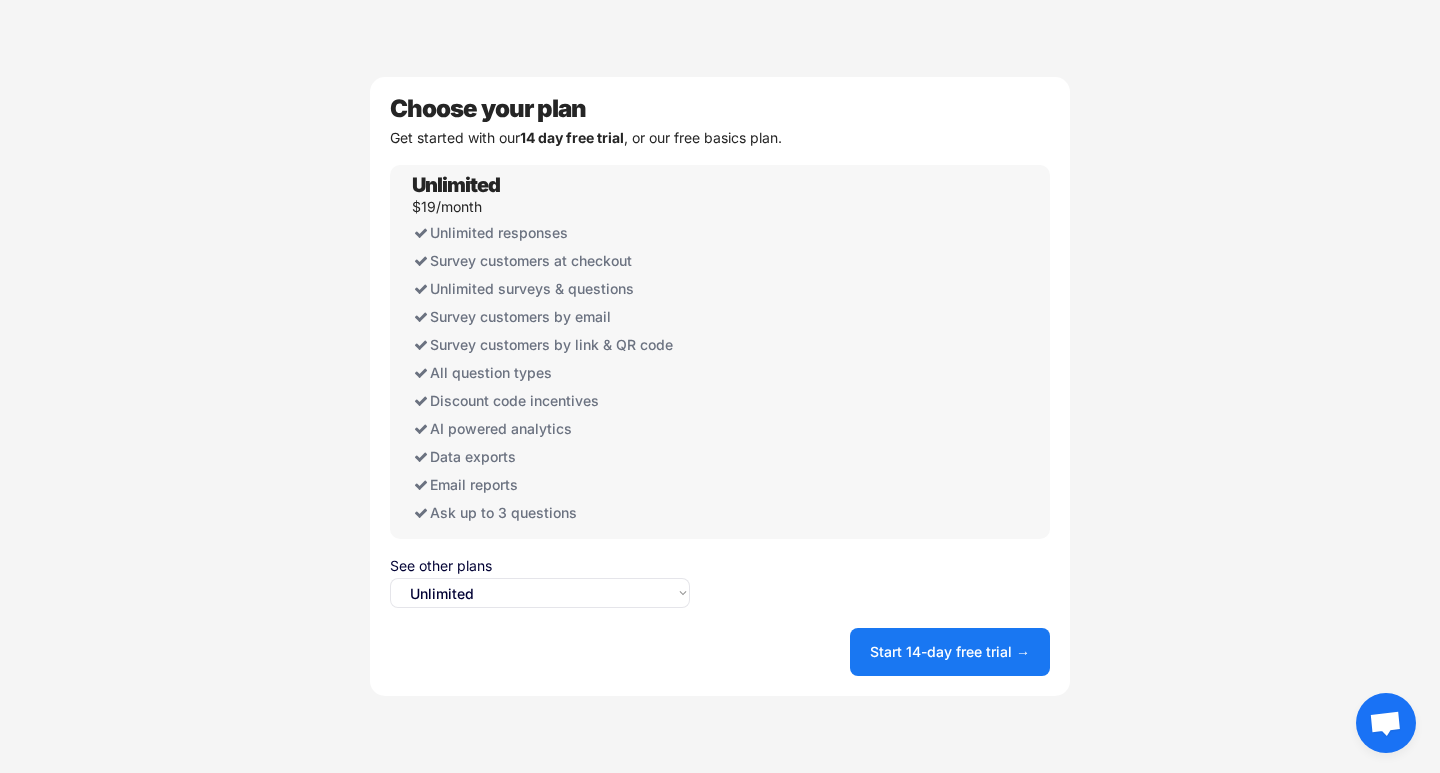 click on "Start 14-day free trial →" at bounding box center (950, 652) 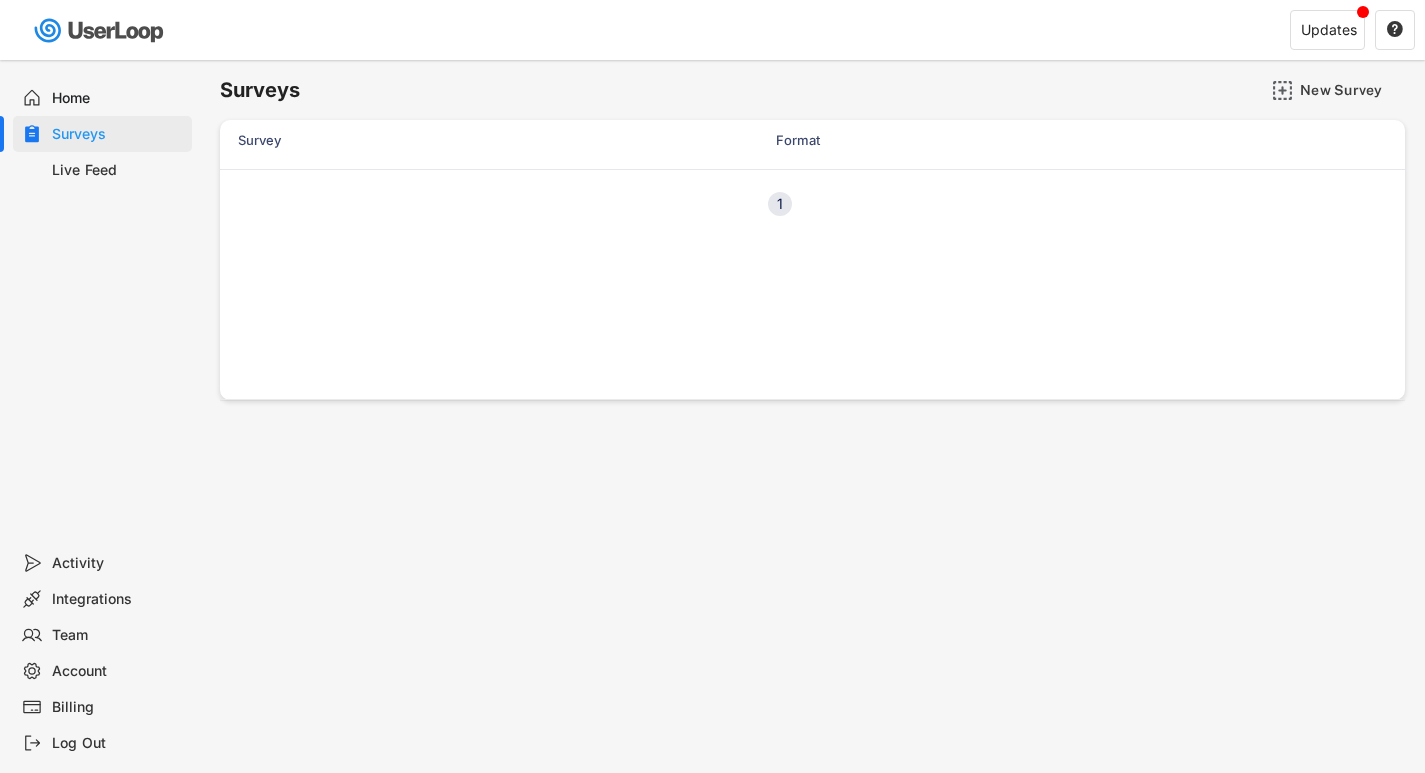 scroll, scrollTop: 0, scrollLeft: 0, axis: both 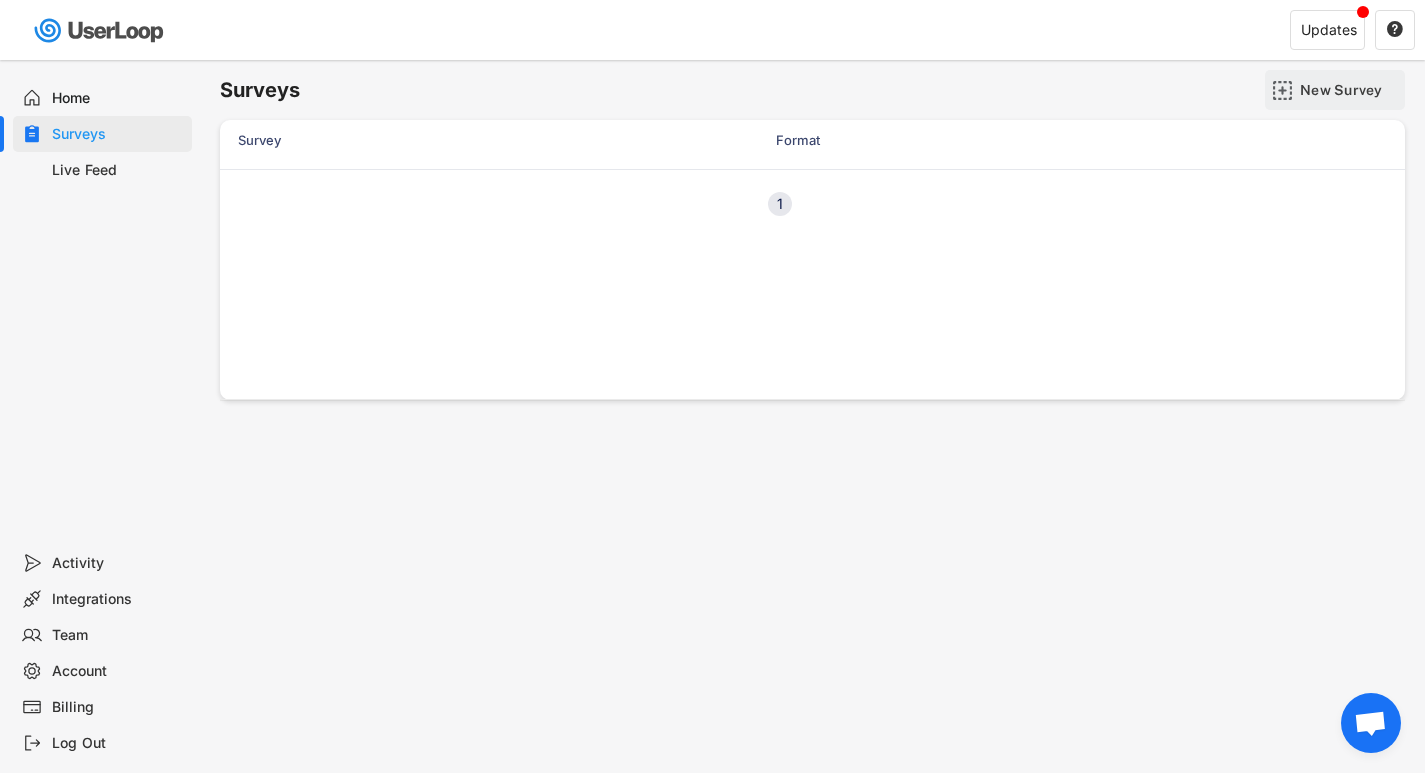 click on "New Survey" at bounding box center (1350, 90) 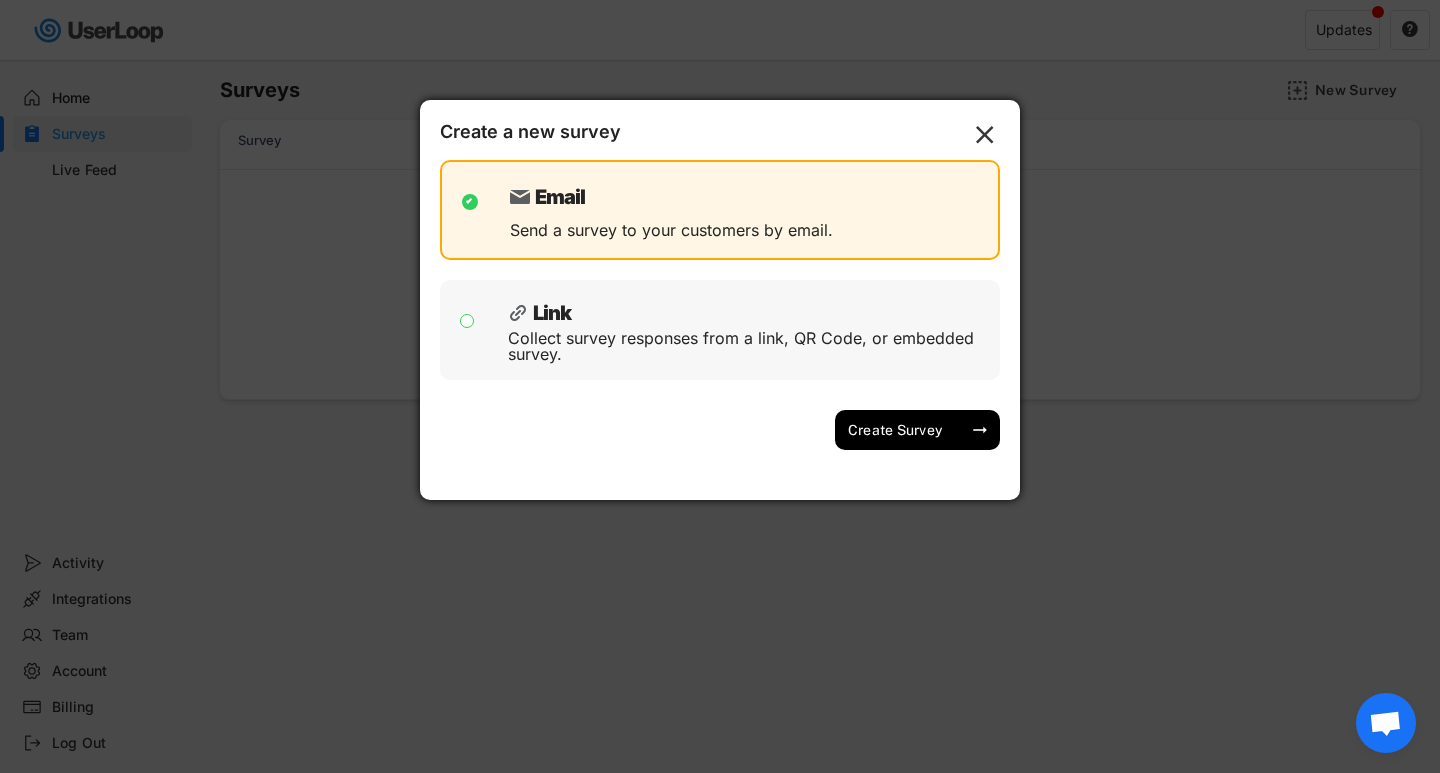 click on "Link" at bounding box center (749, 308) 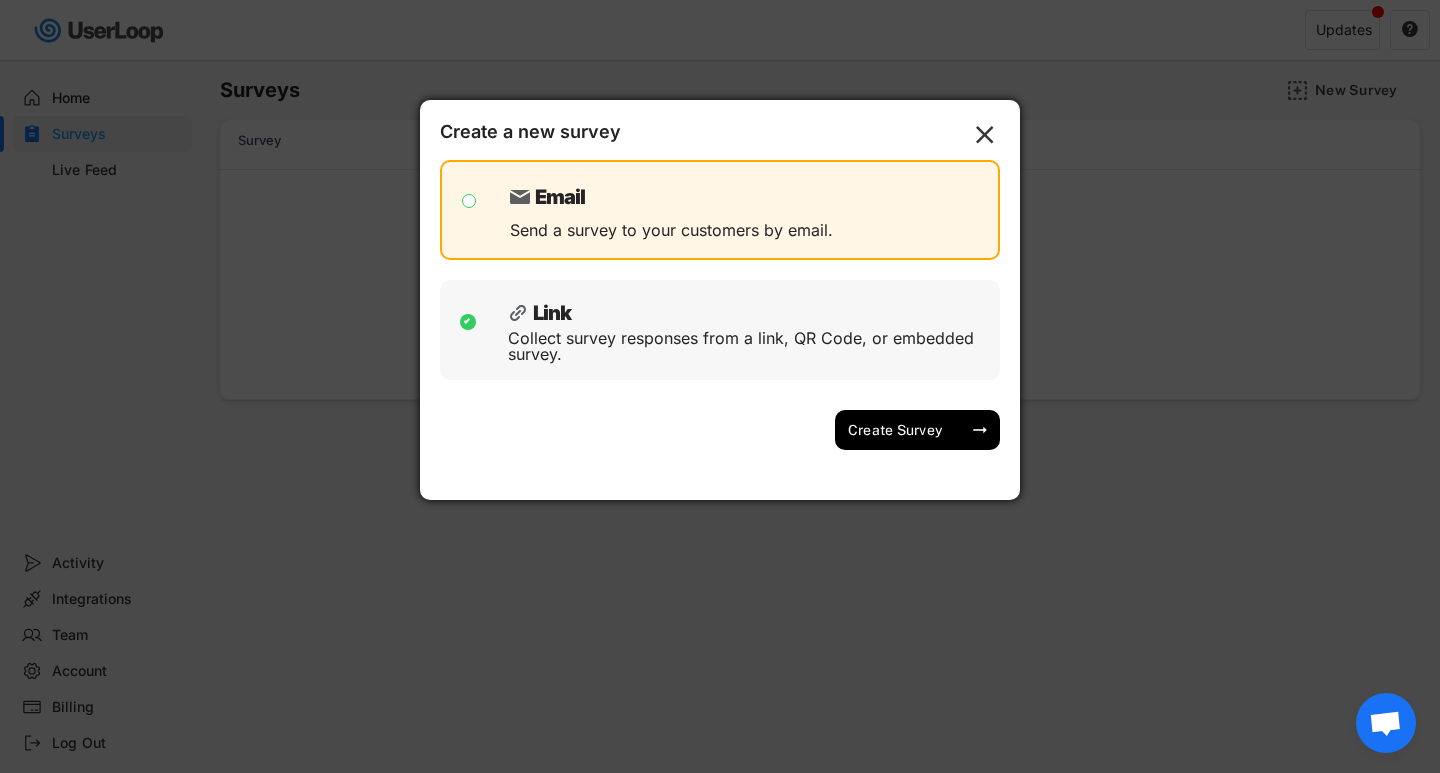 checkbox on "false" 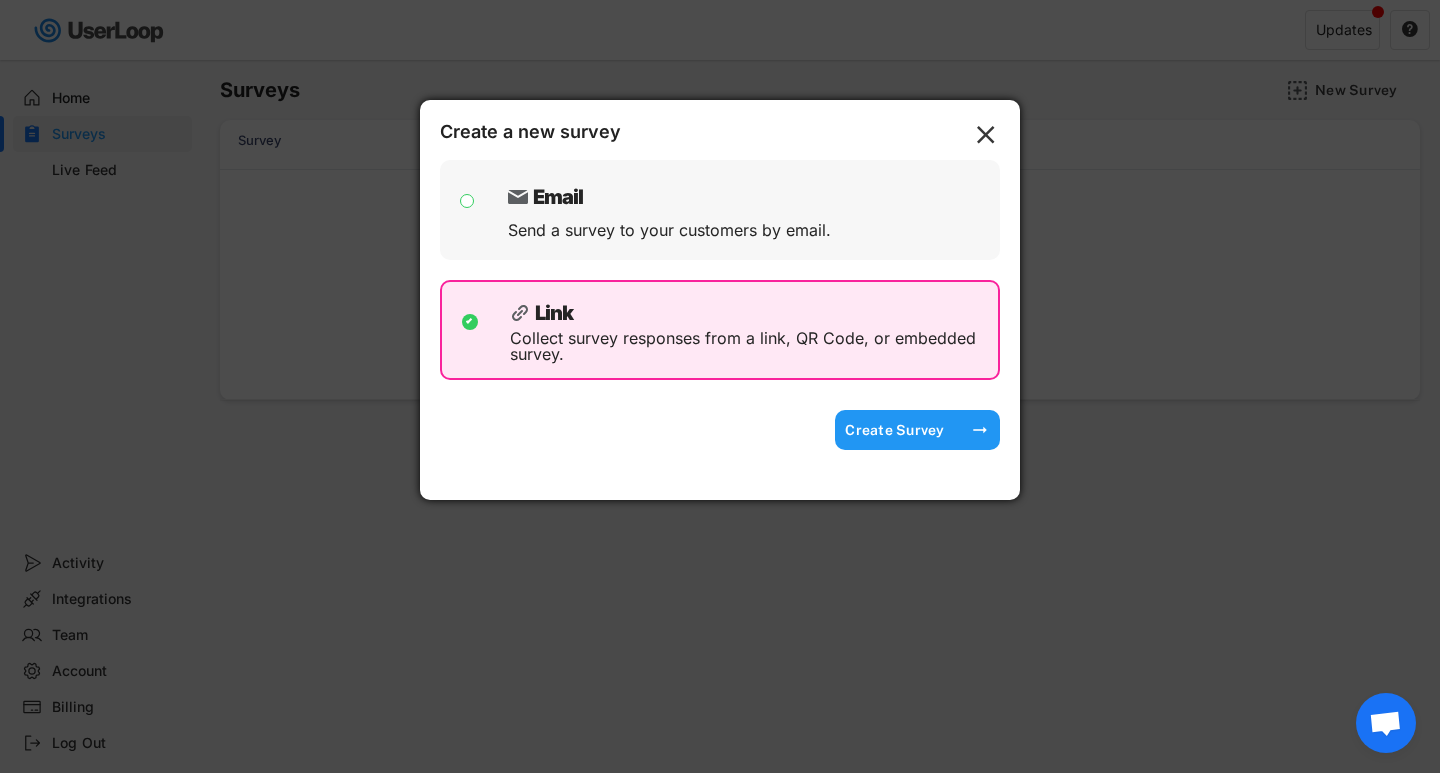 click on "Create Survey" at bounding box center [895, 430] 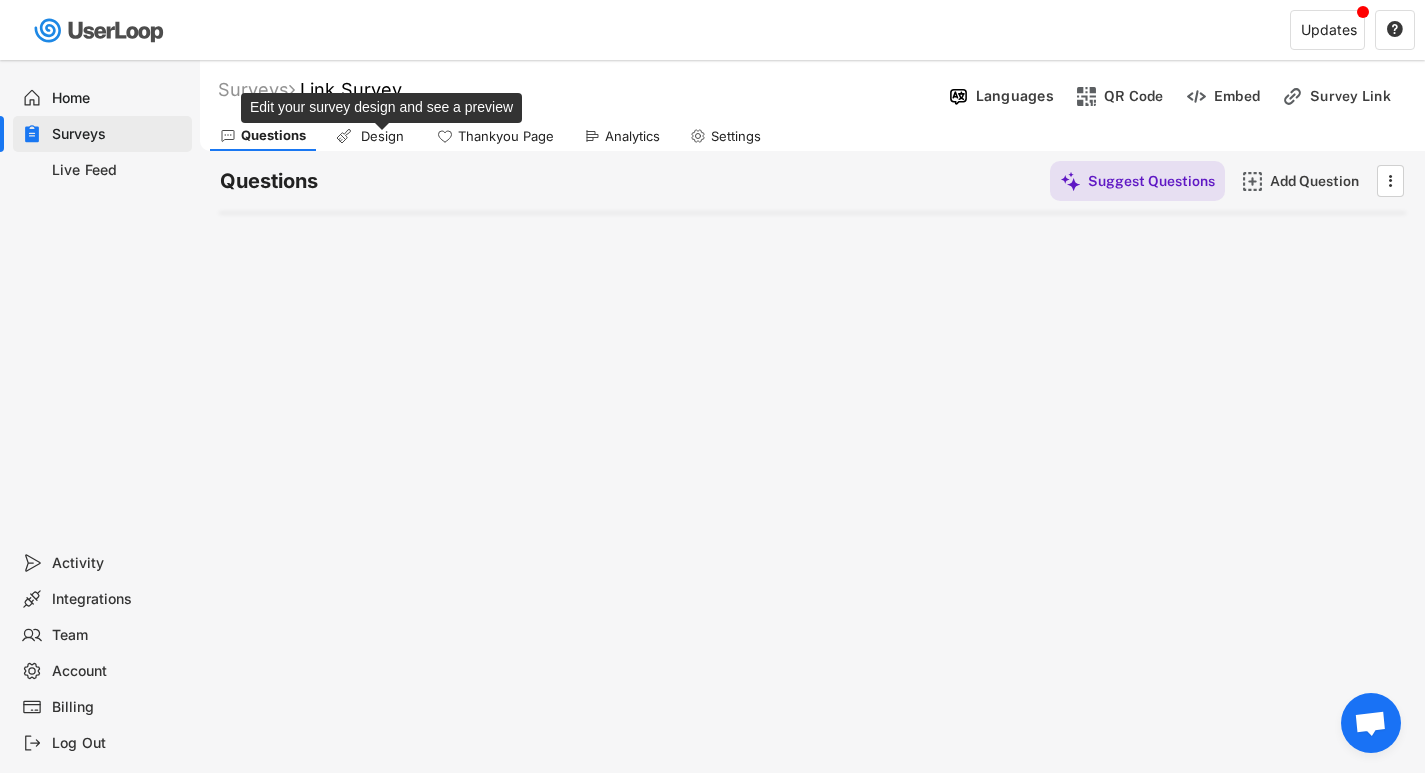 click on "Design" at bounding box center (382, 136) 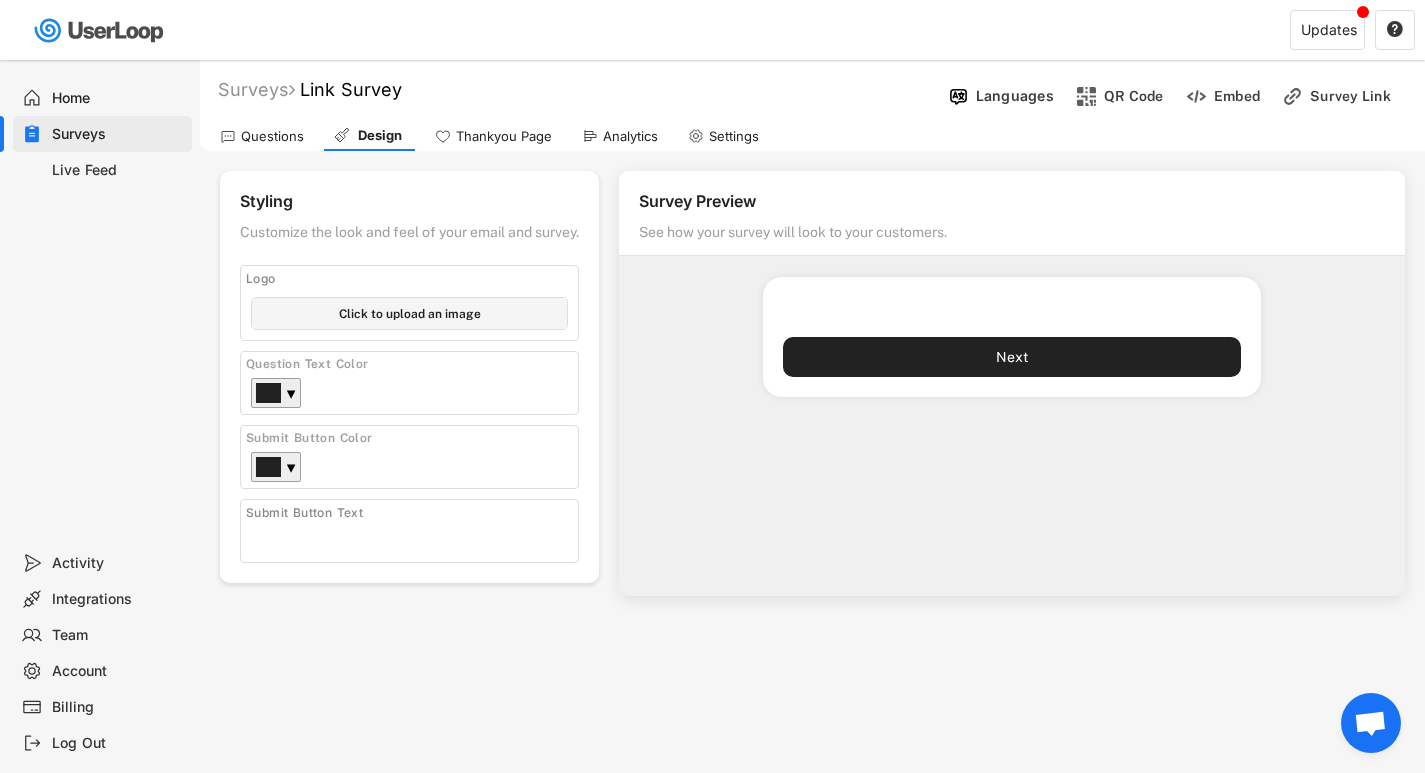 click at bounding box center (414, 536) 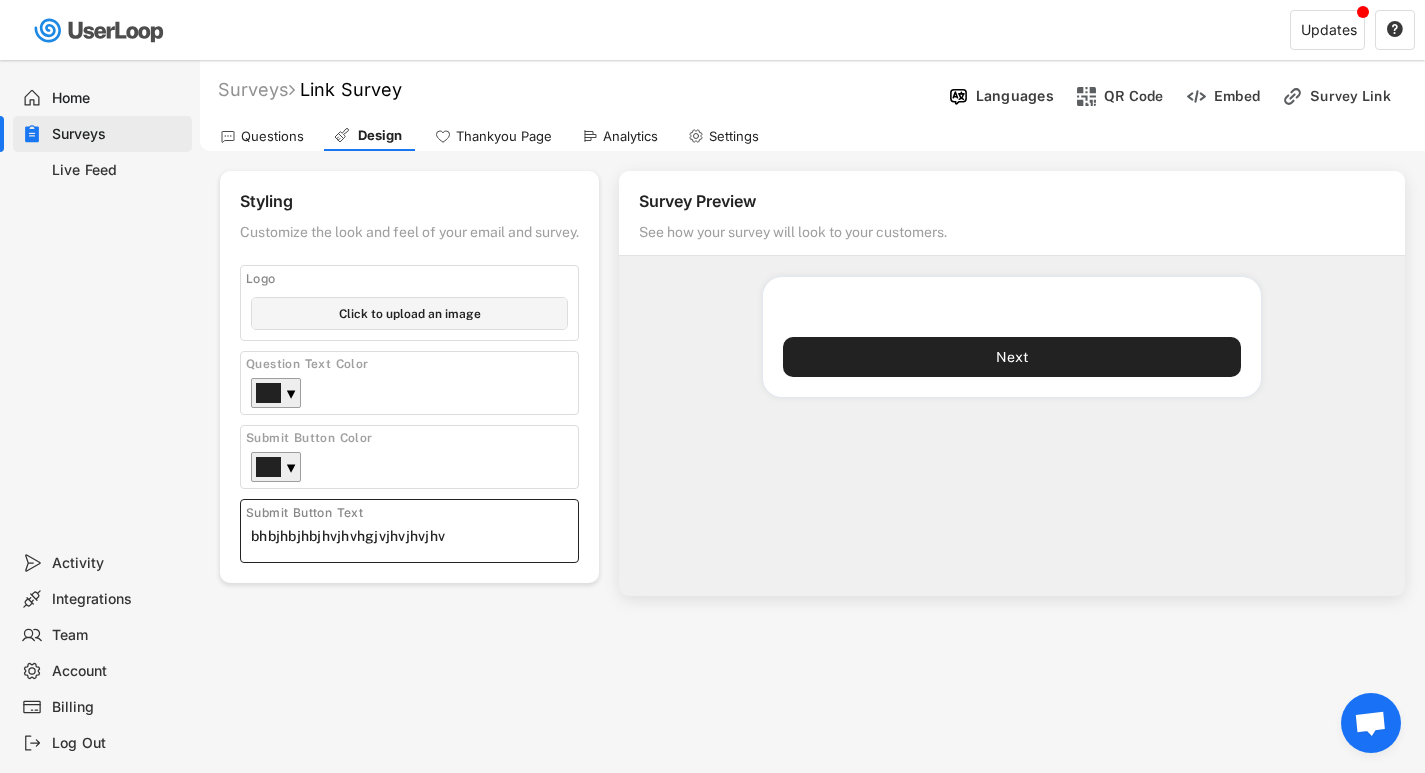 type on "bhbjhbjhbjhvjhvhgjvjhvjhvjhvj" 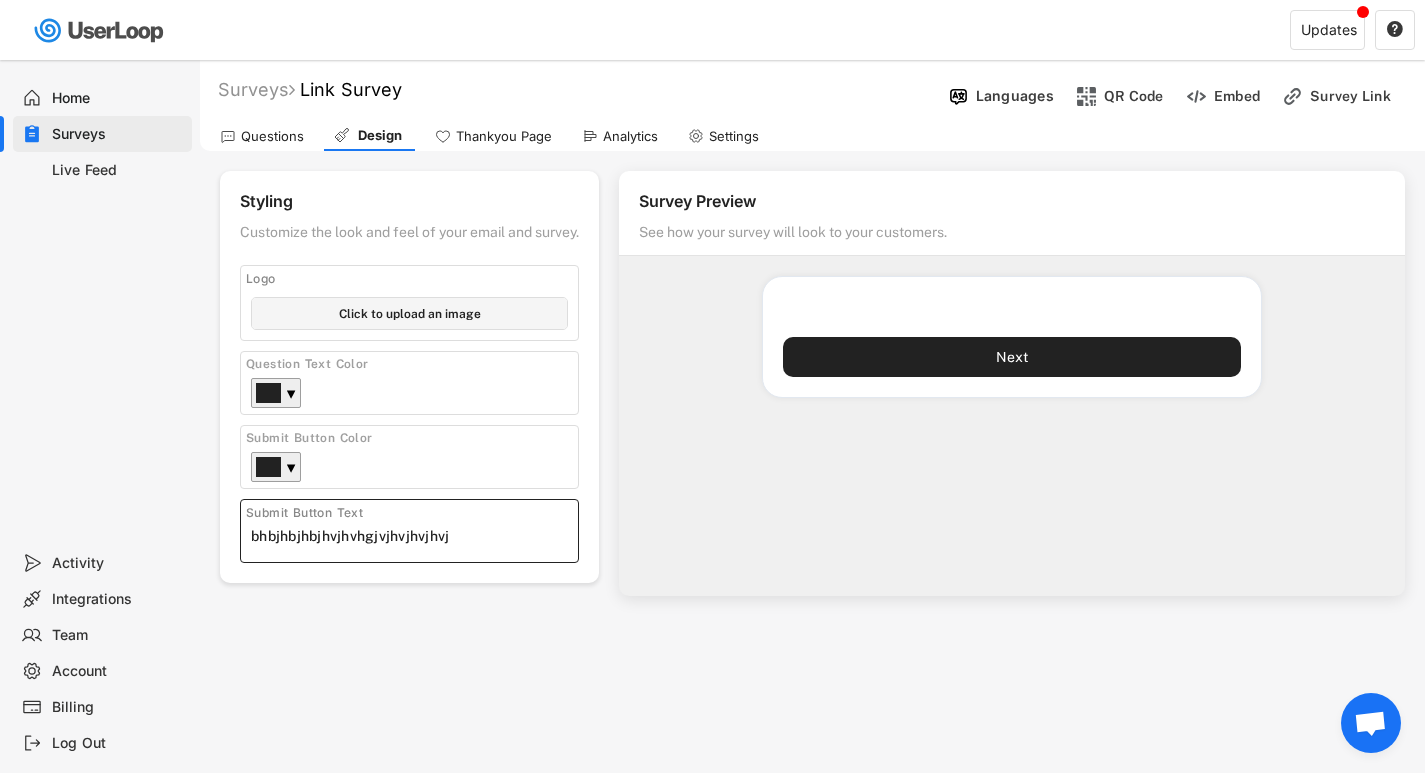 click at bounding box center (414, 536) 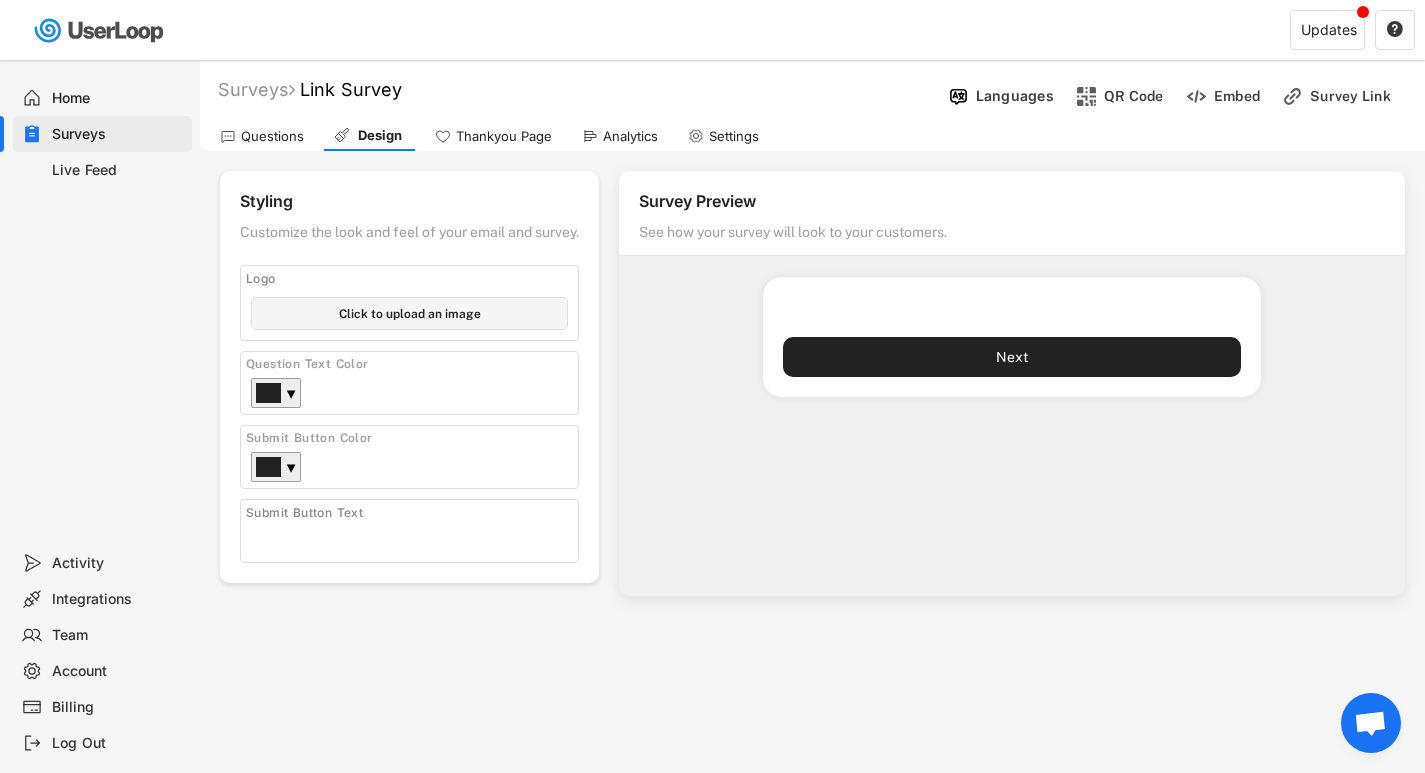 click on "Survey Preview" at bounding box center [1022, 204] 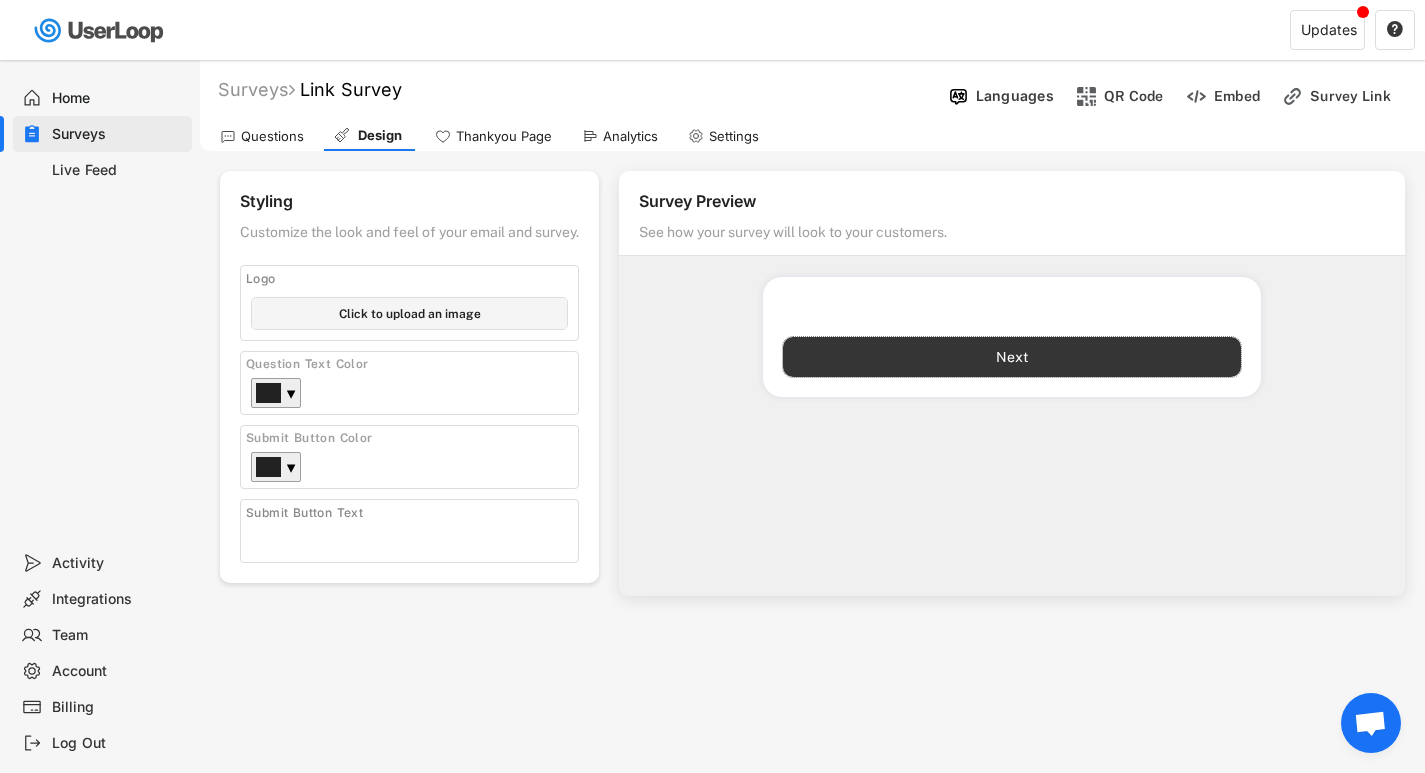 click on "Next" at bounding box center (1012, 357) 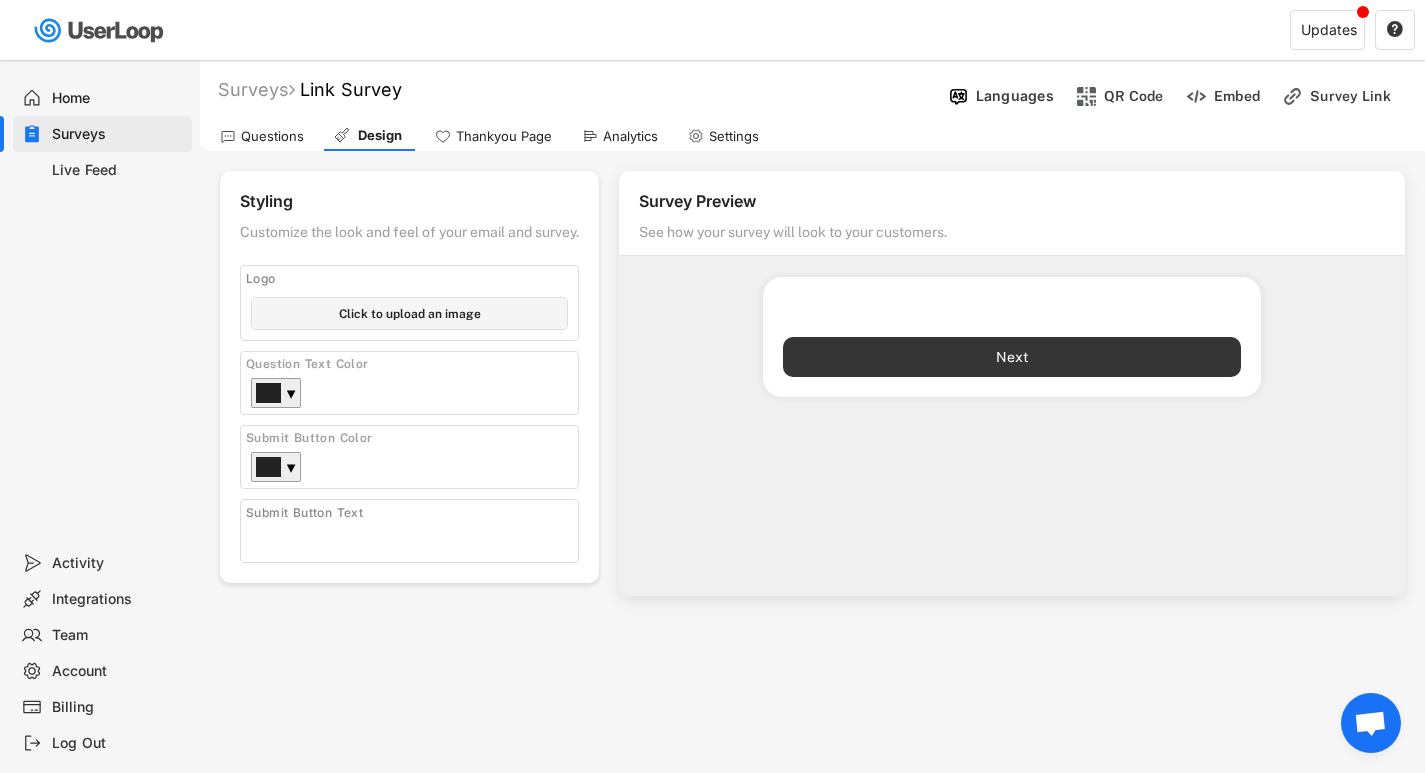 click on "Next" at bounding box center [1012, 357] 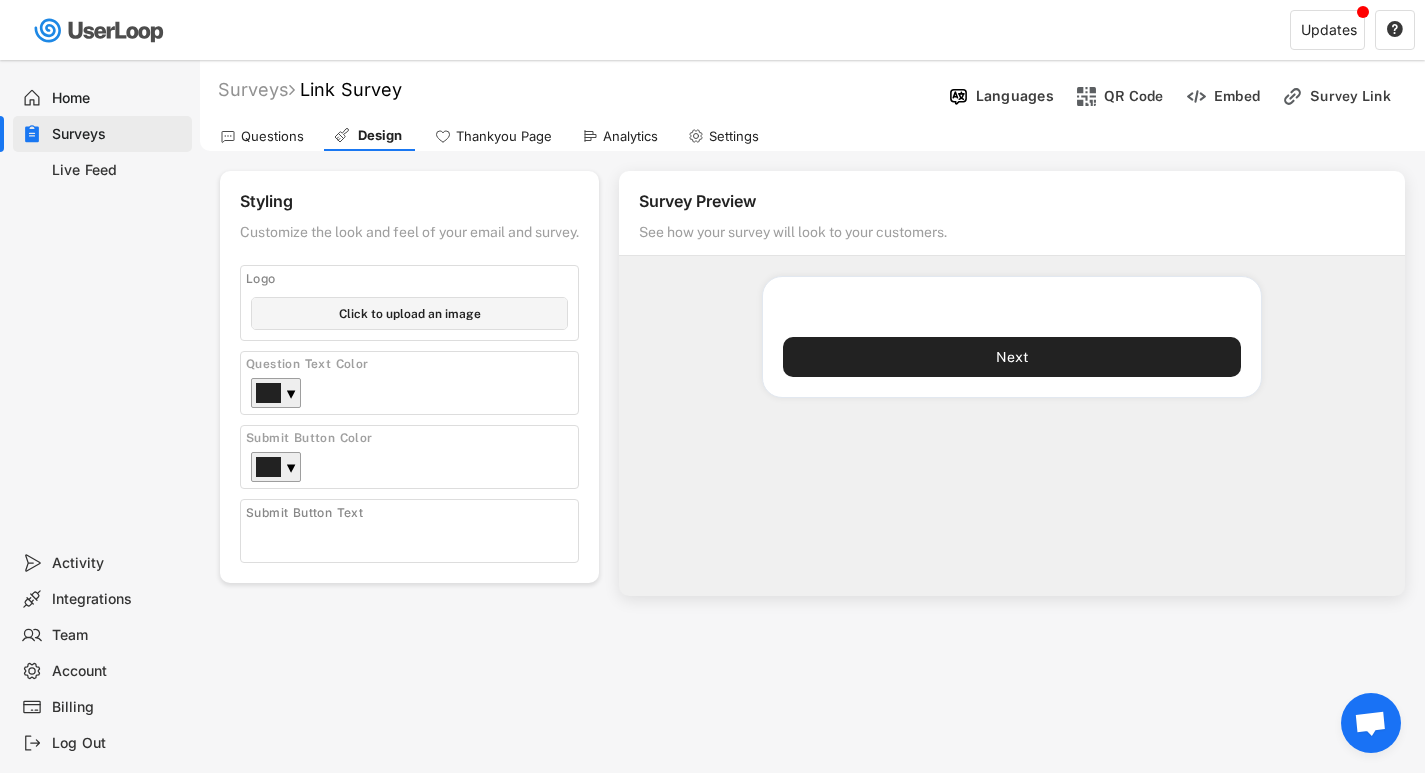 click on "Question Text Color ▼" at bounding box center [409, 383] 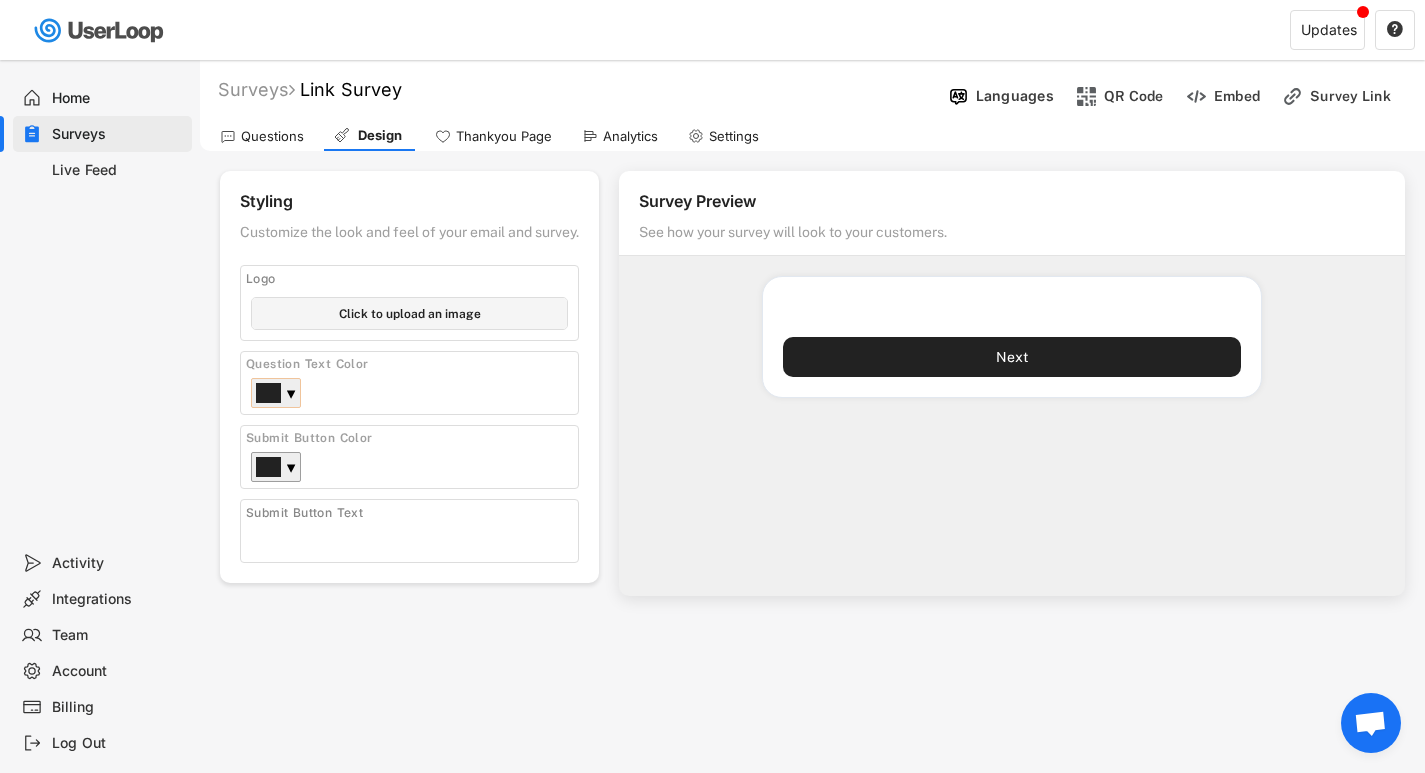 click on "▼" at bounding box center [291, 395] 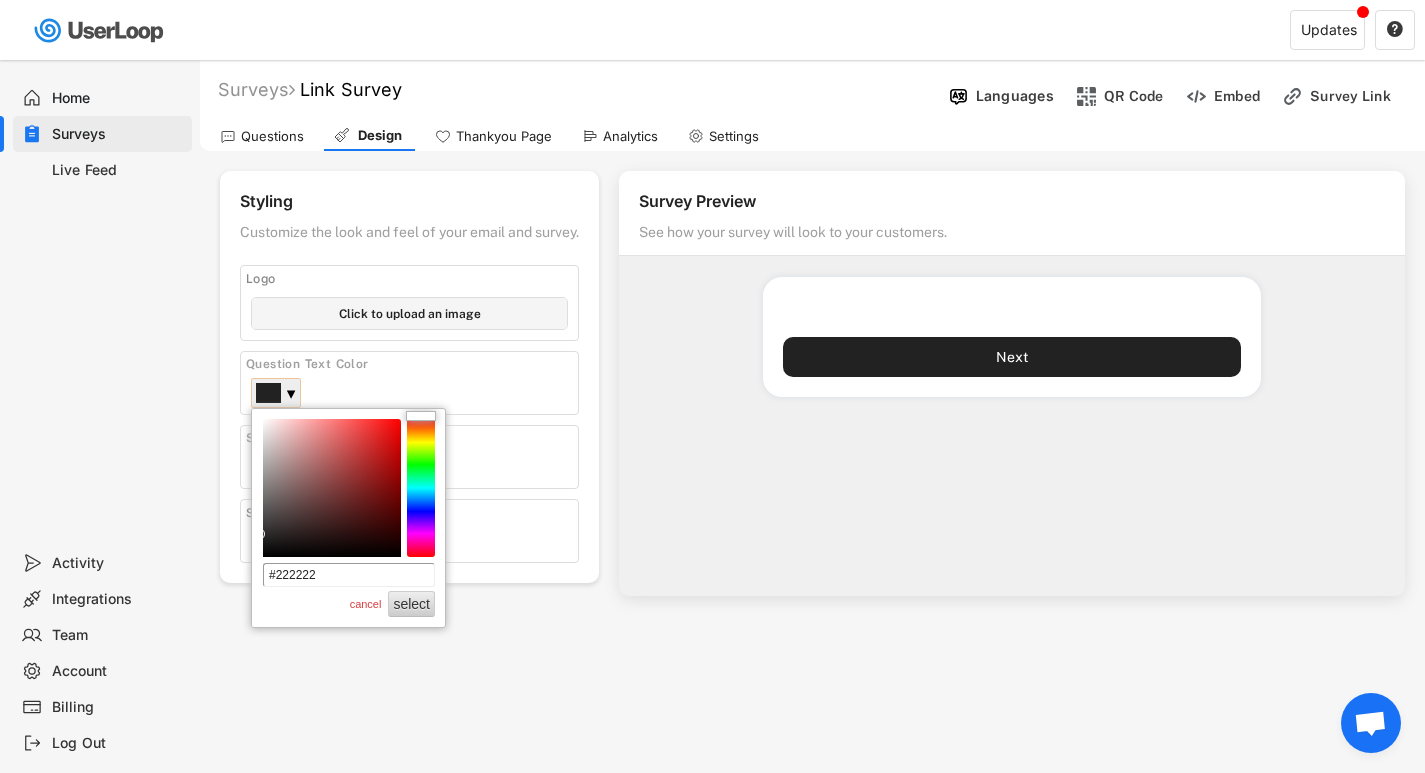 click on "▼" at bounding box center (291, 395) 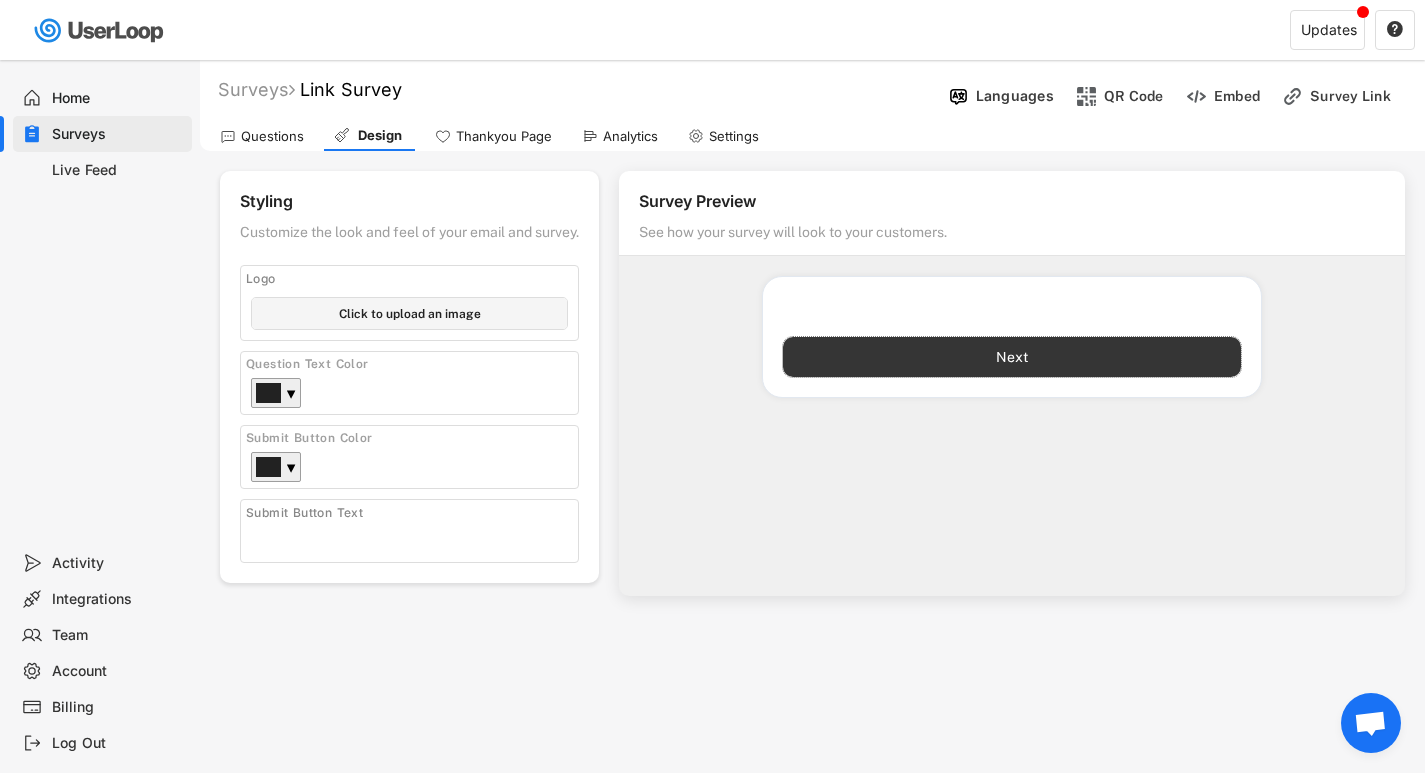 click on "Next" at bounding box center [1012, 357] 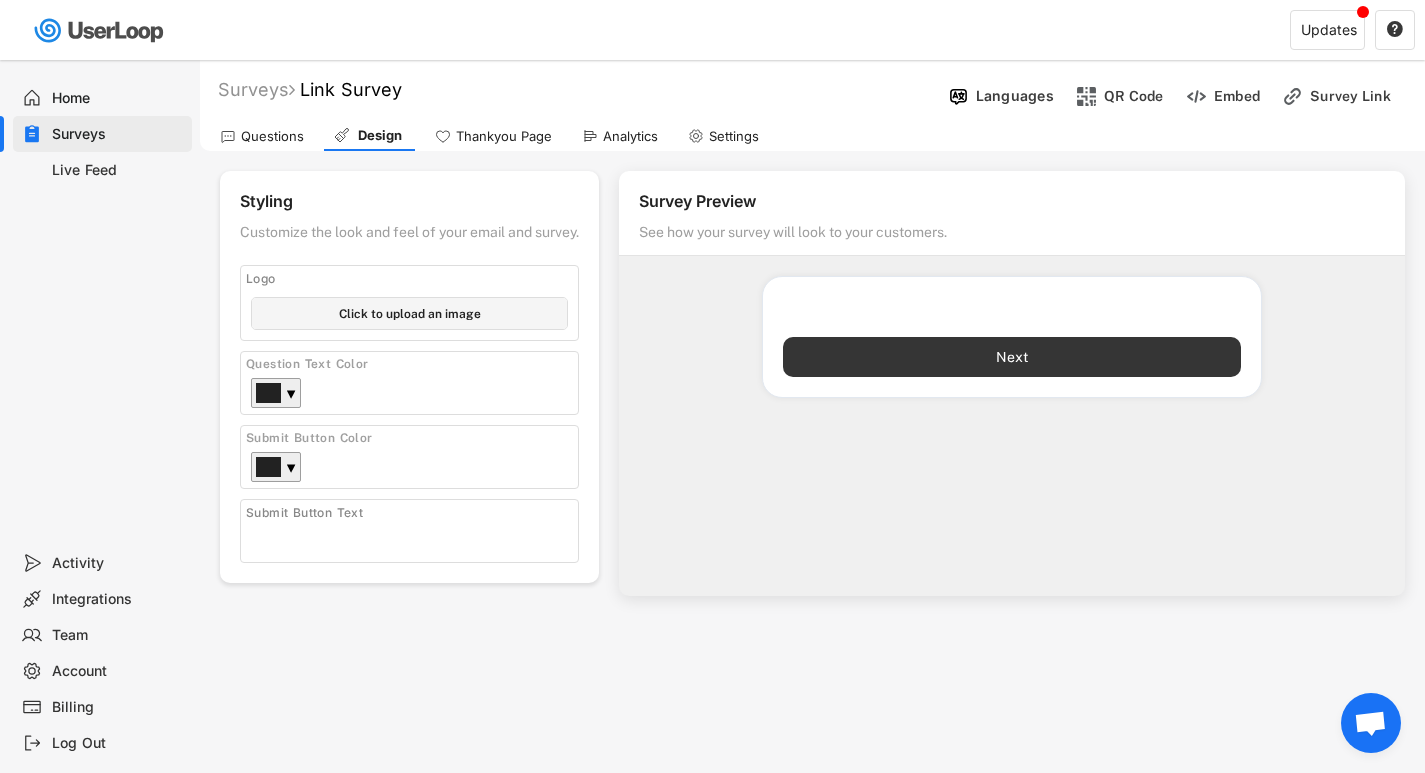 click on "Next" at bounding box center [1012, 357] 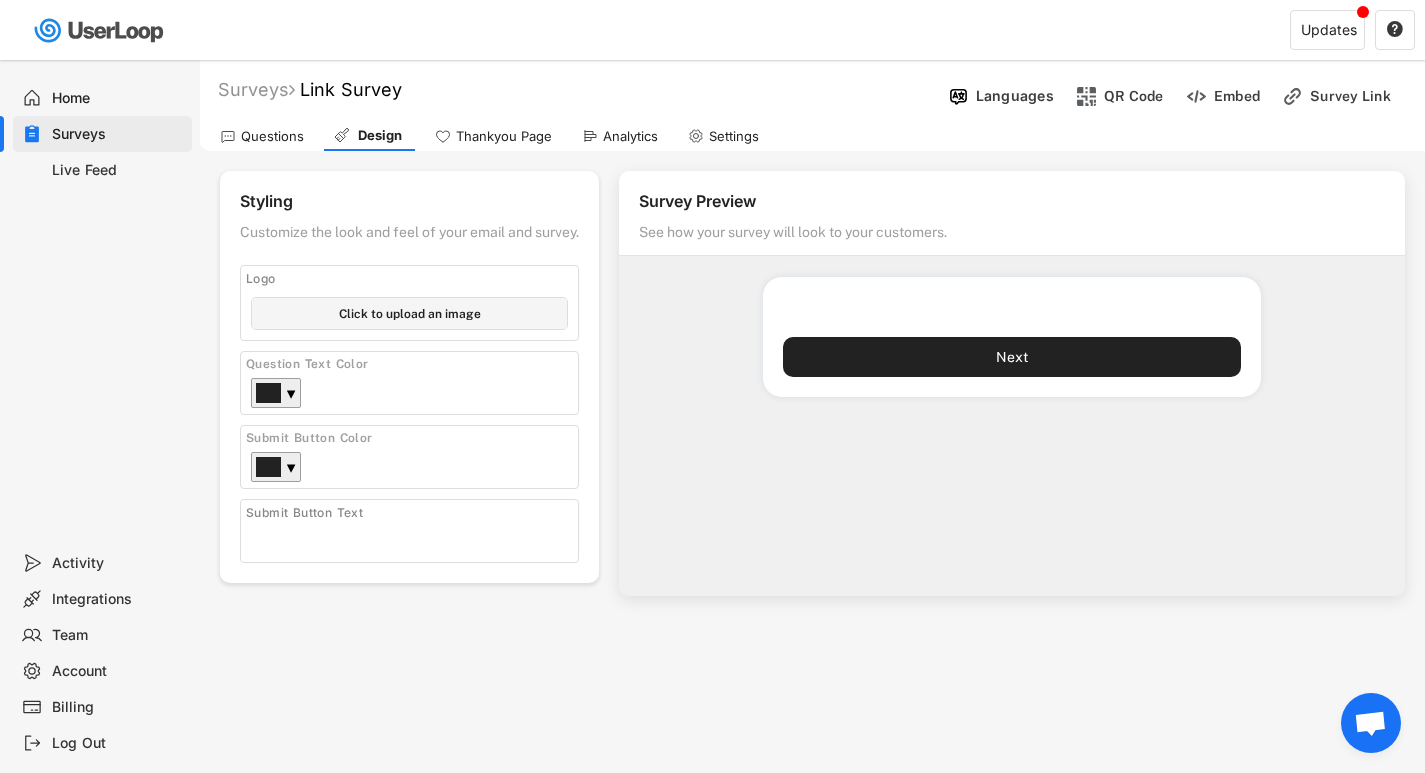 click at bounding box center (1012, 292) 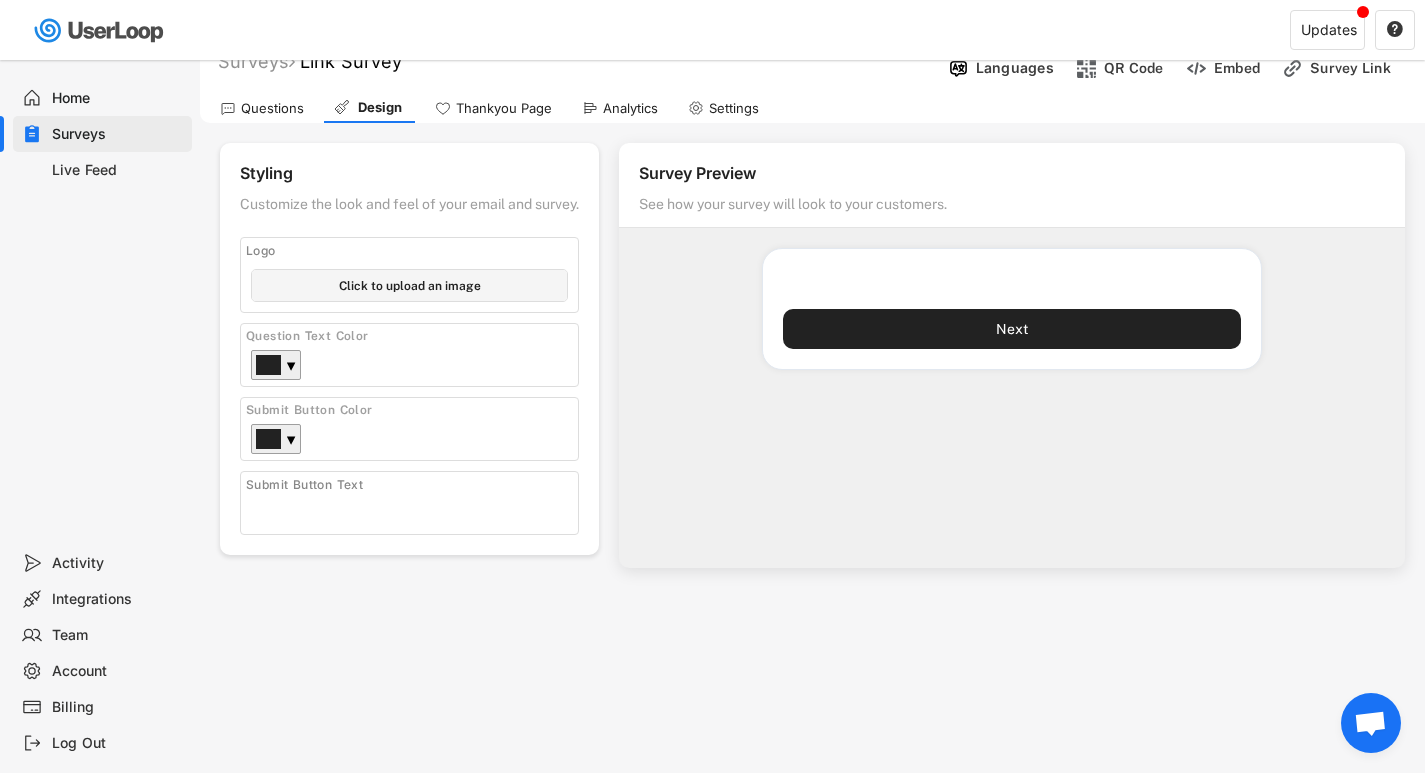 scroll, scrollTop: 0, scrollLeft: 0, axis: both 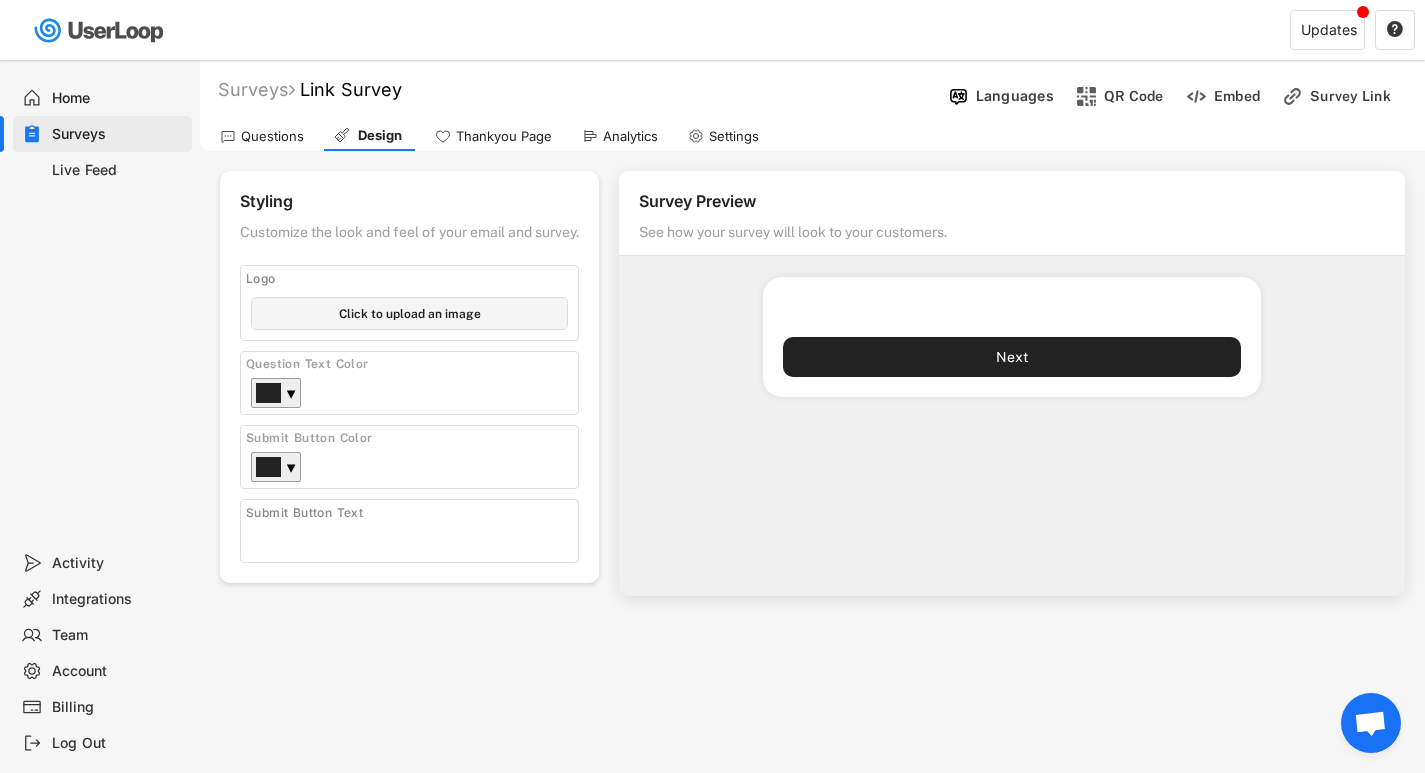 click at bounding box center (409, 313) 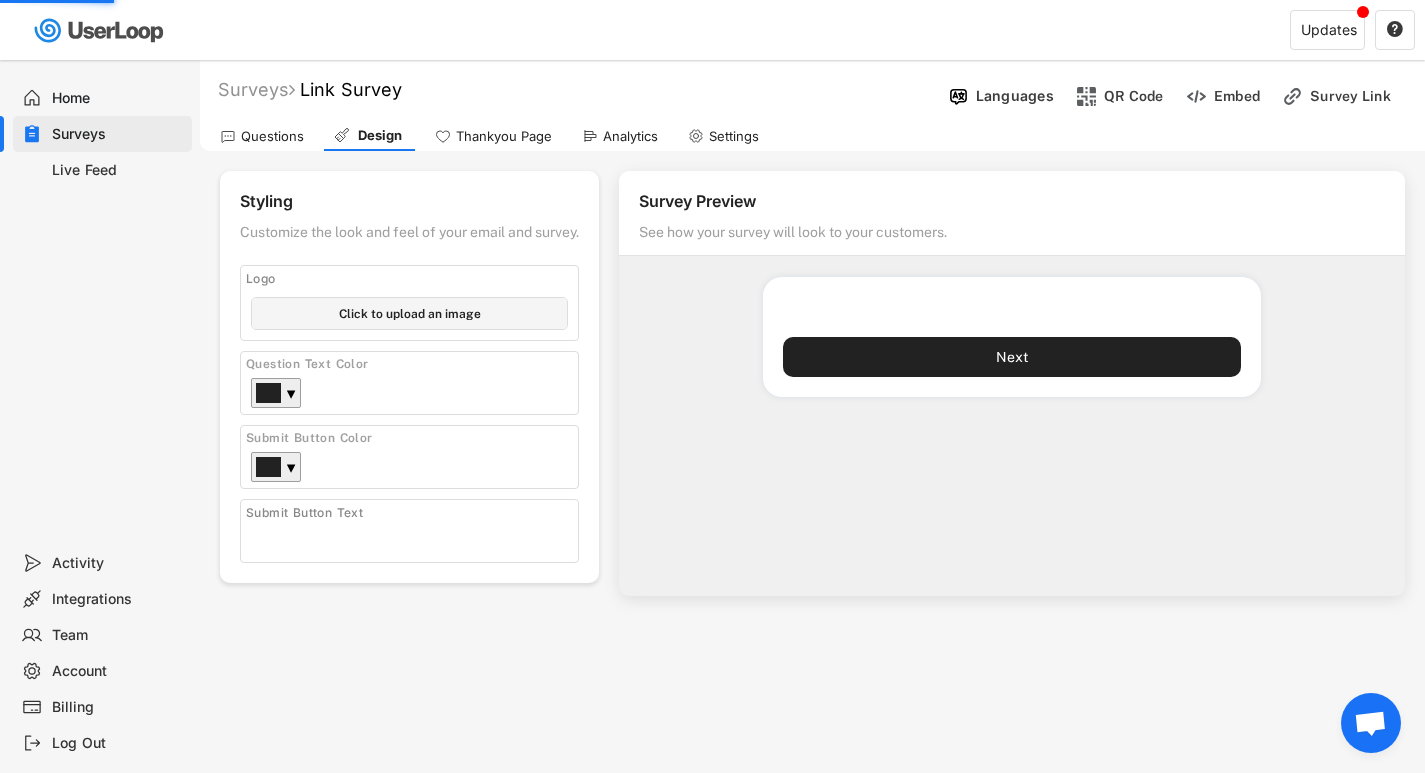 type 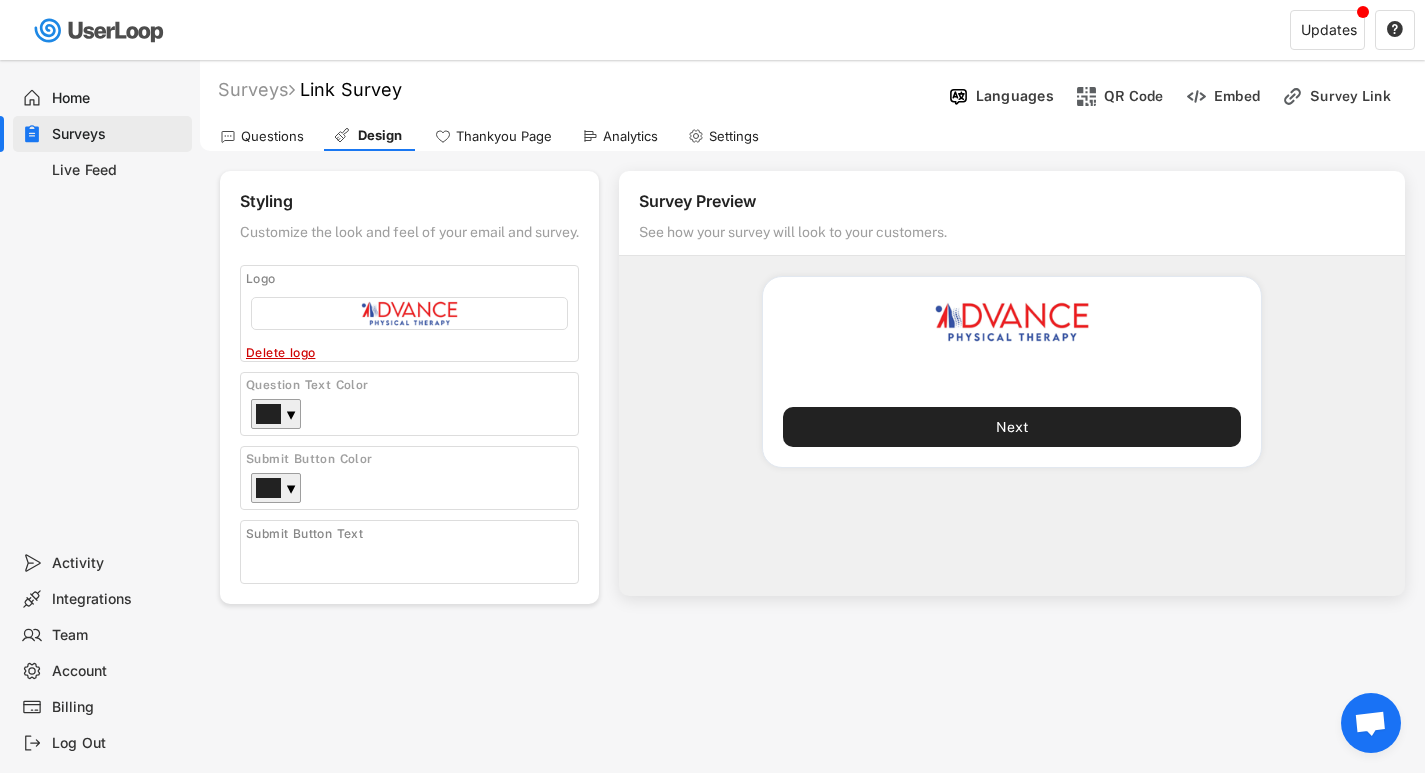click on "Submit Button Text" at bounding box center [409, 552] 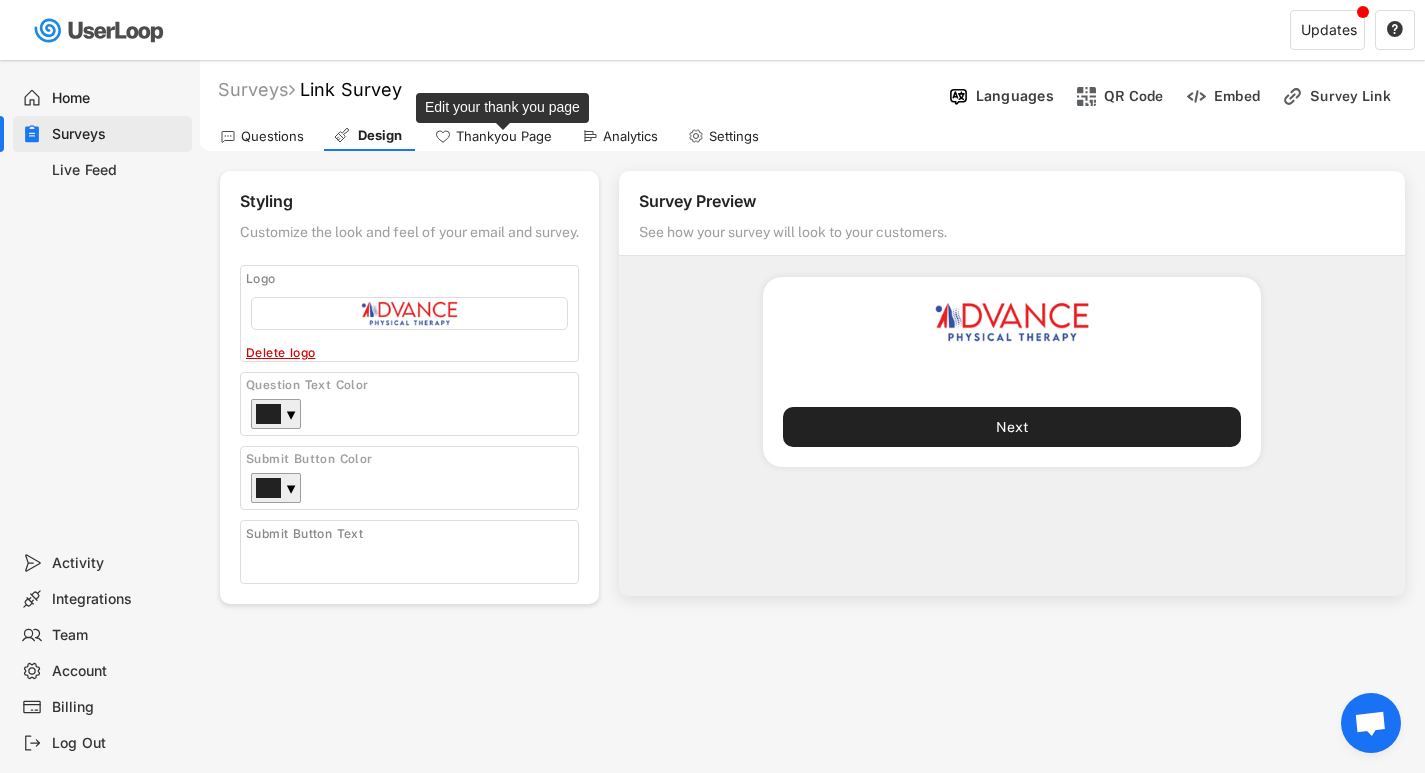 click on "Thankyou Page" at bounding box center (504, 136) 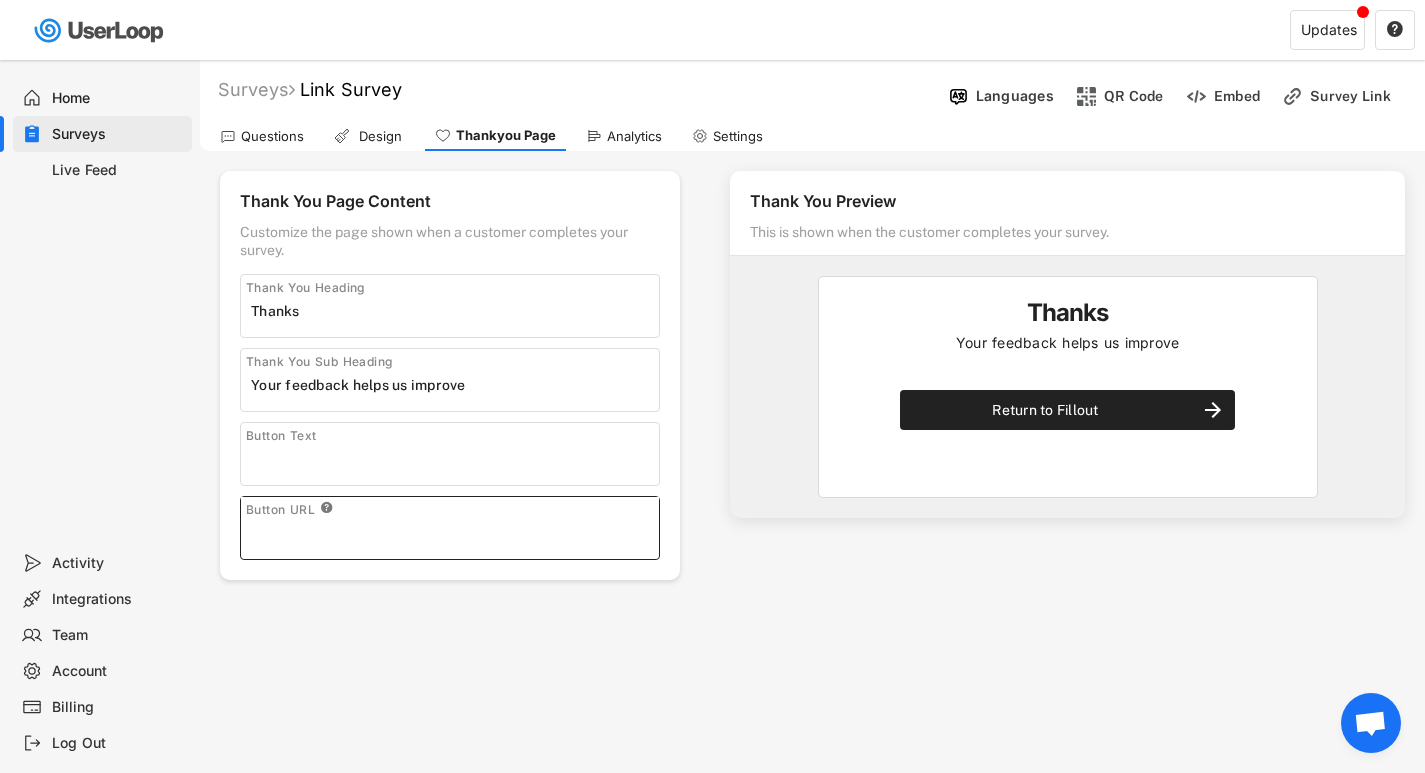 click at bounding box center (455, 533) 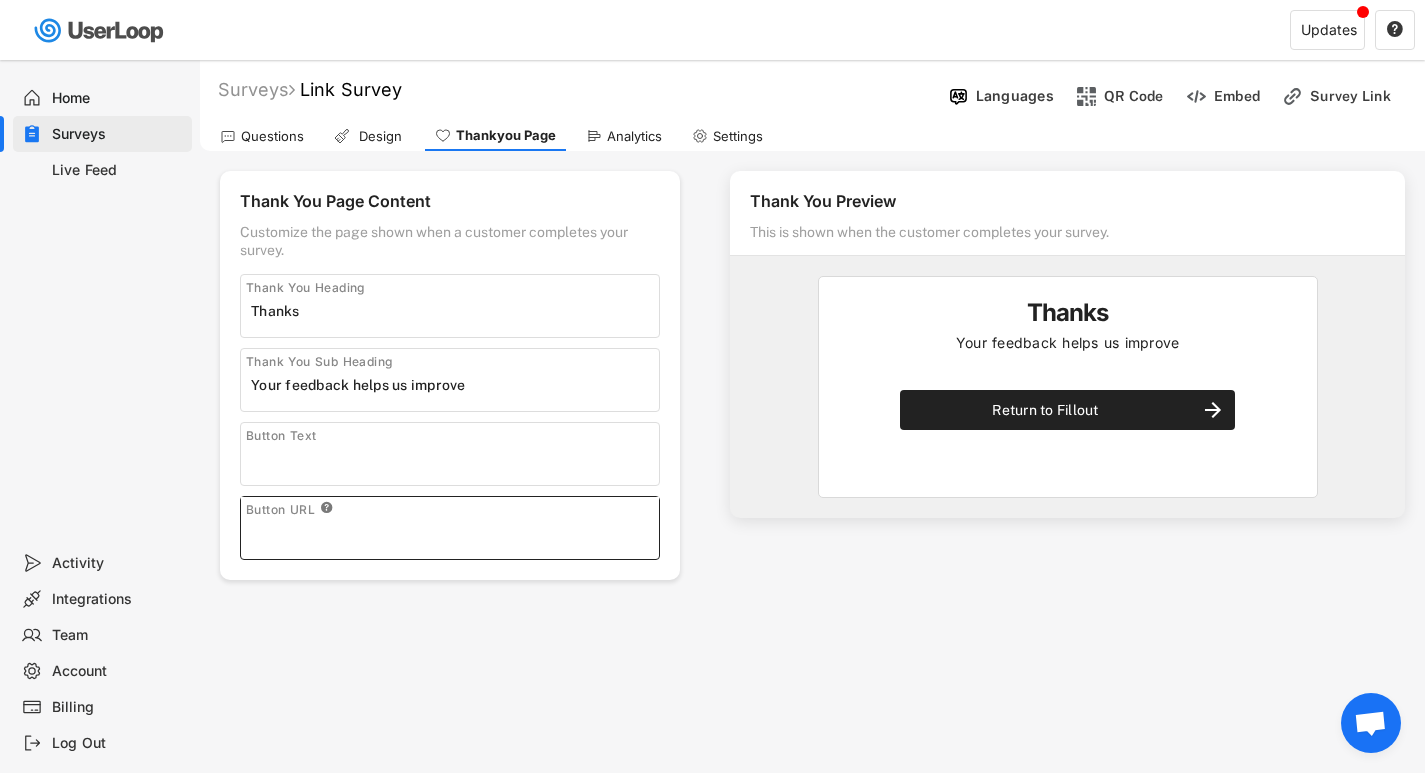 click at bounding box center [455, 311] 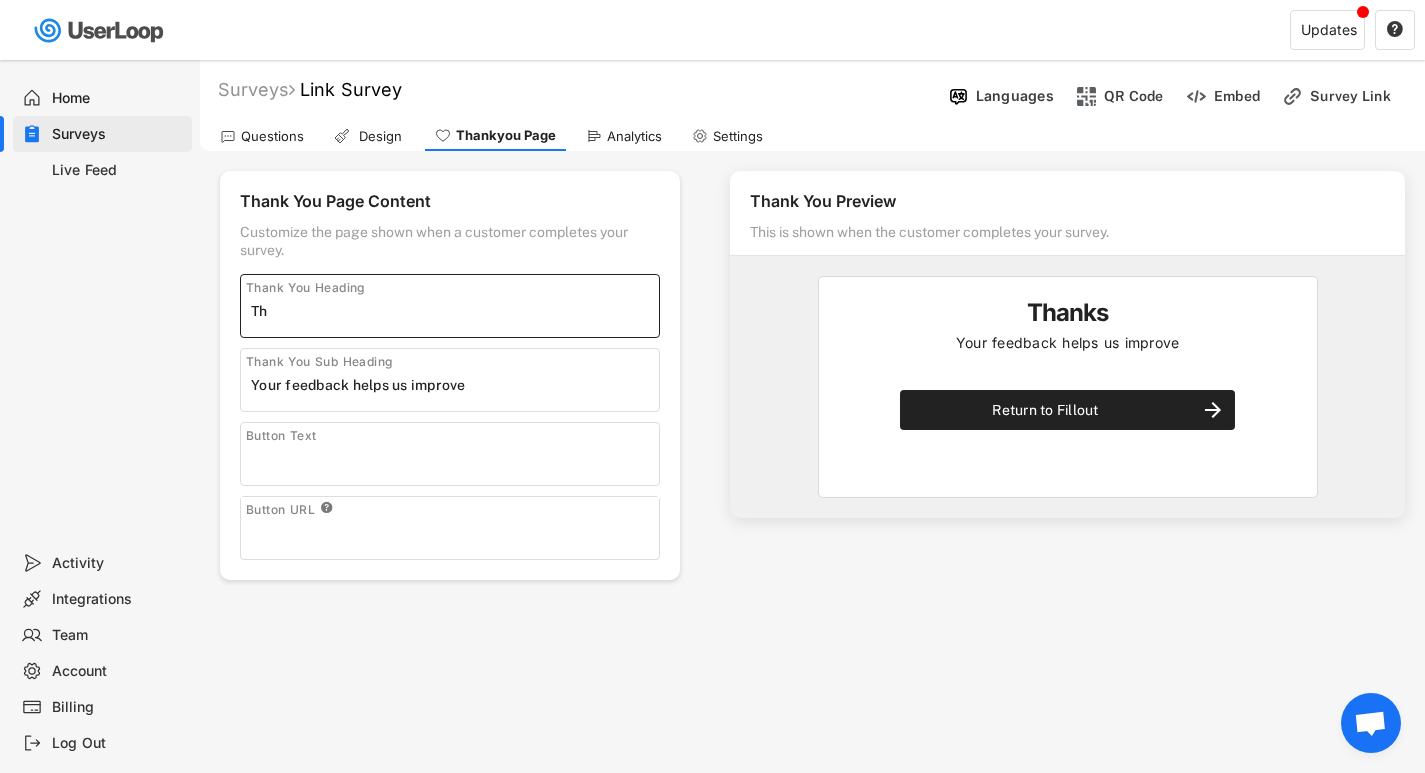 type on "T" 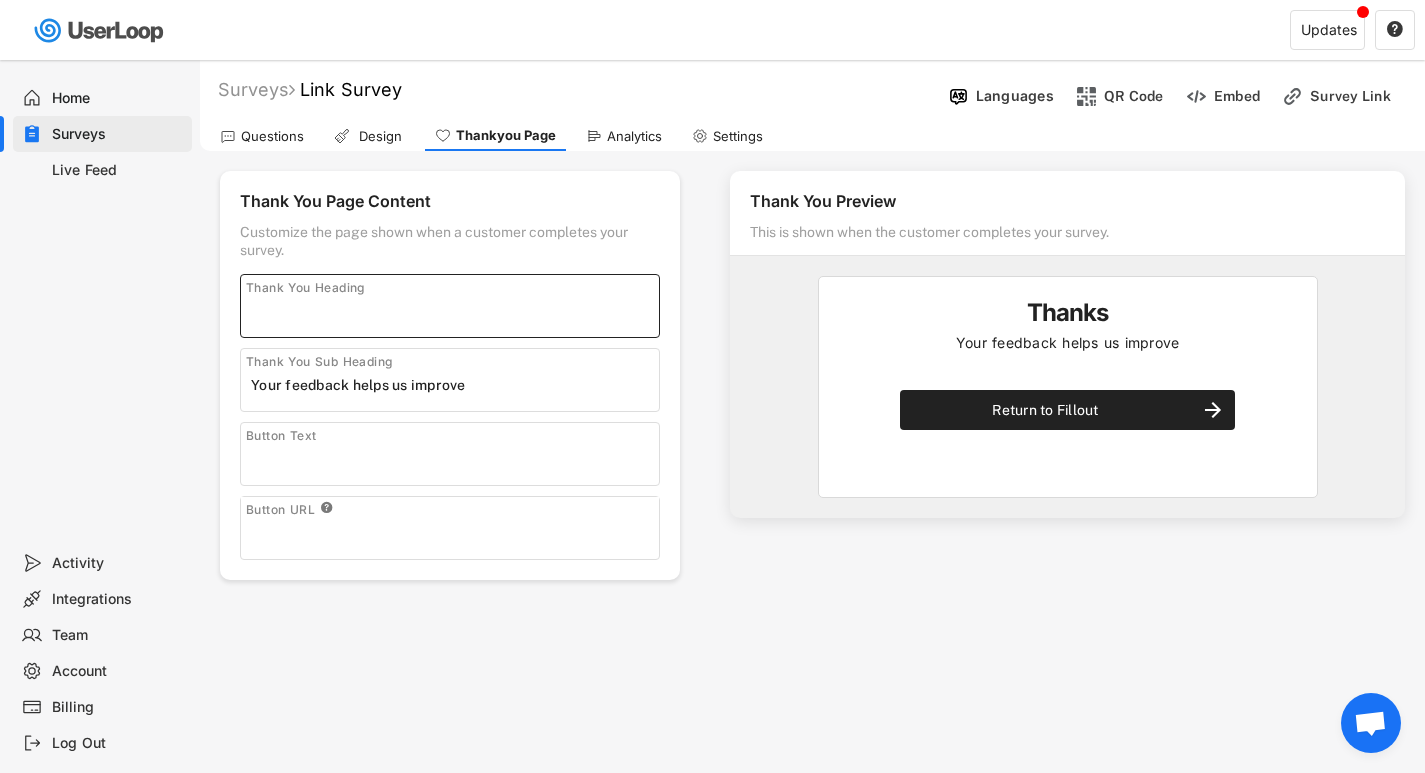 click at bounding box center (455, 311) 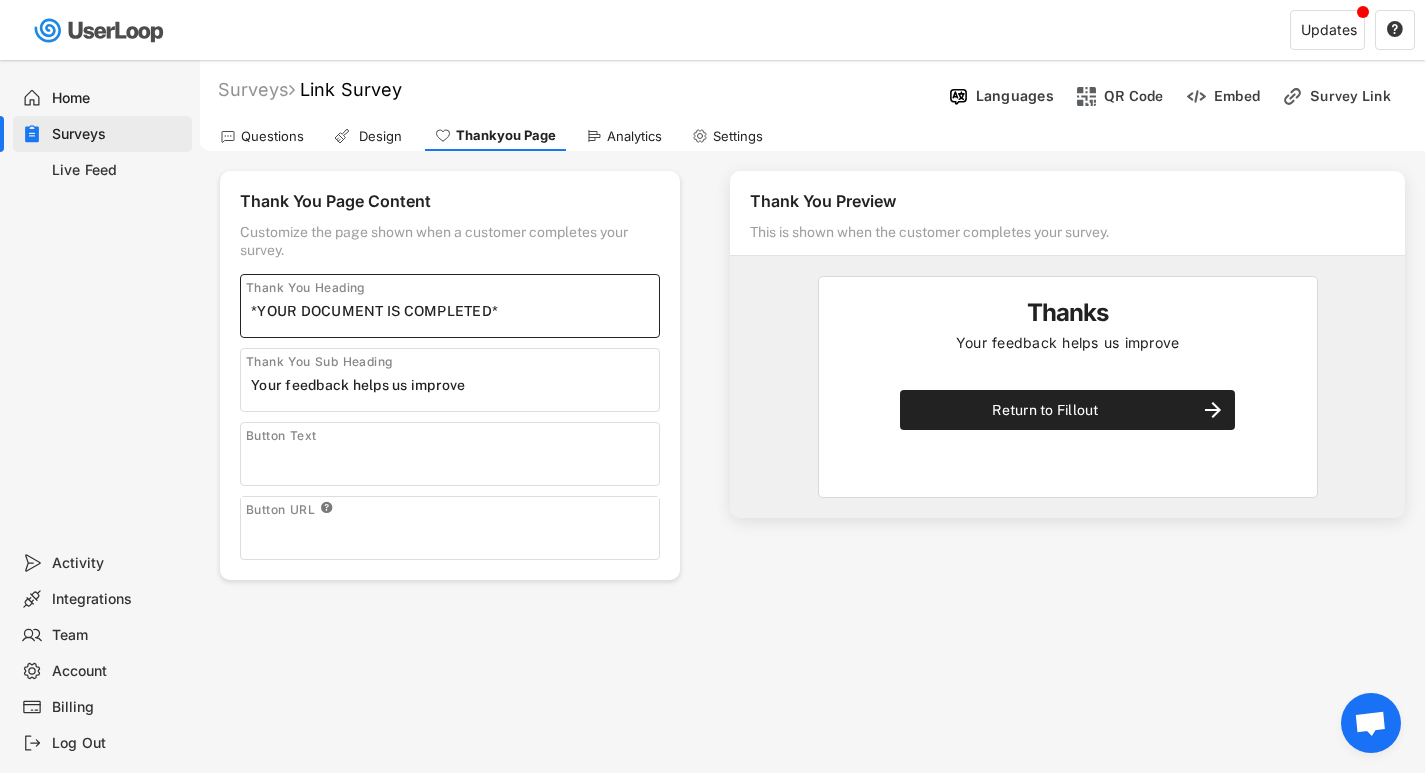type on "*YOUR DOCUMENT IS COMPLETED*" 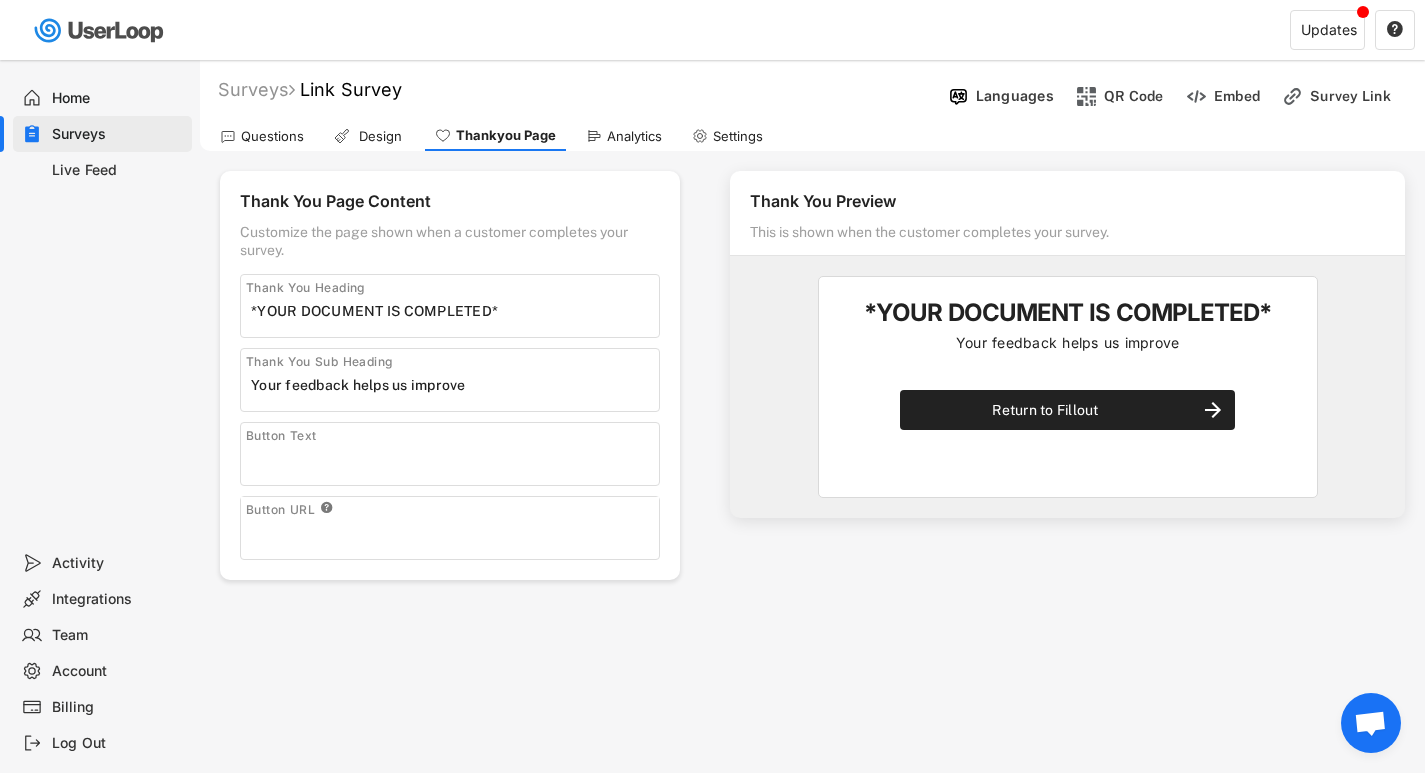 click on "Thank You Page Content Customize the page shown when a customer completes your survey. Thank You Heading Thank You Sub Heading Button Text Button URL
" at bounding box center [450, 375] 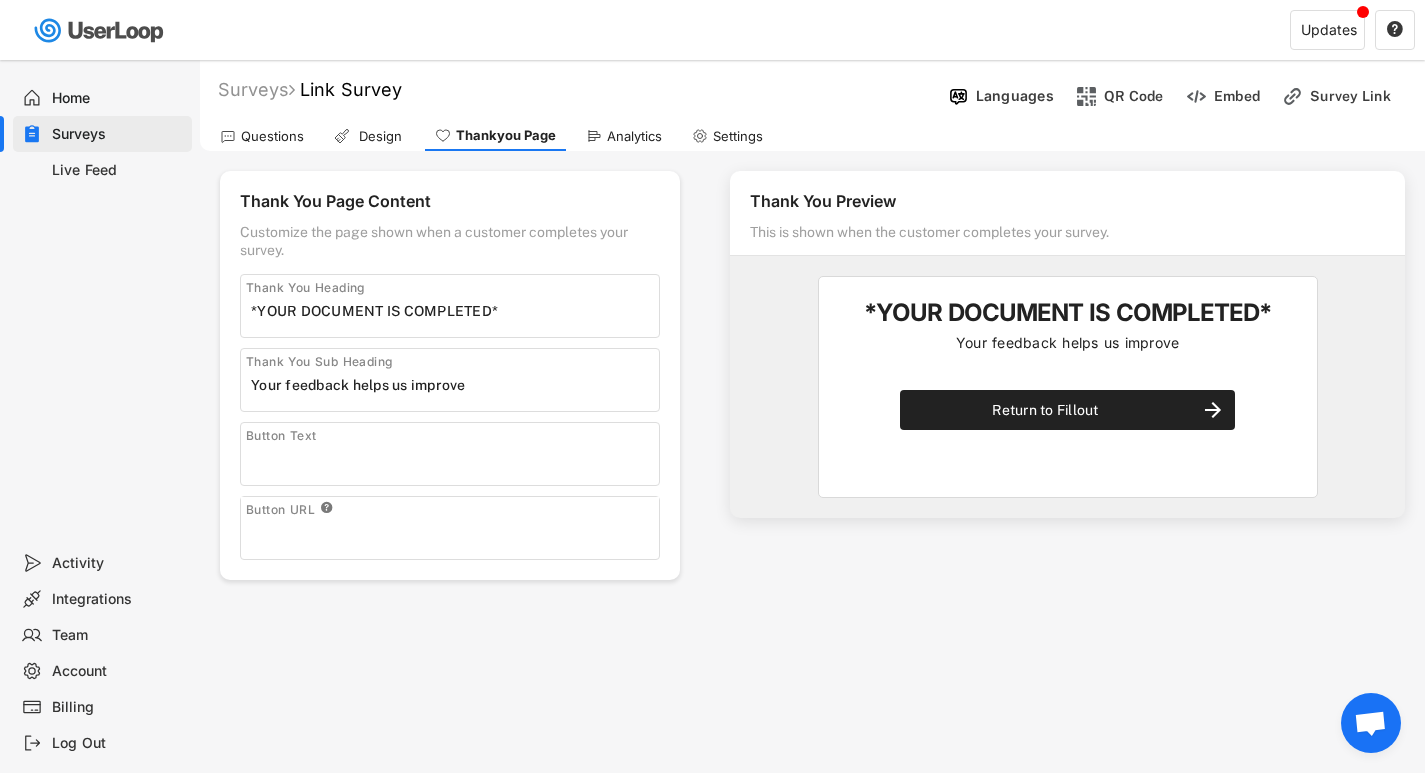 click at bounding box center [455, 385] 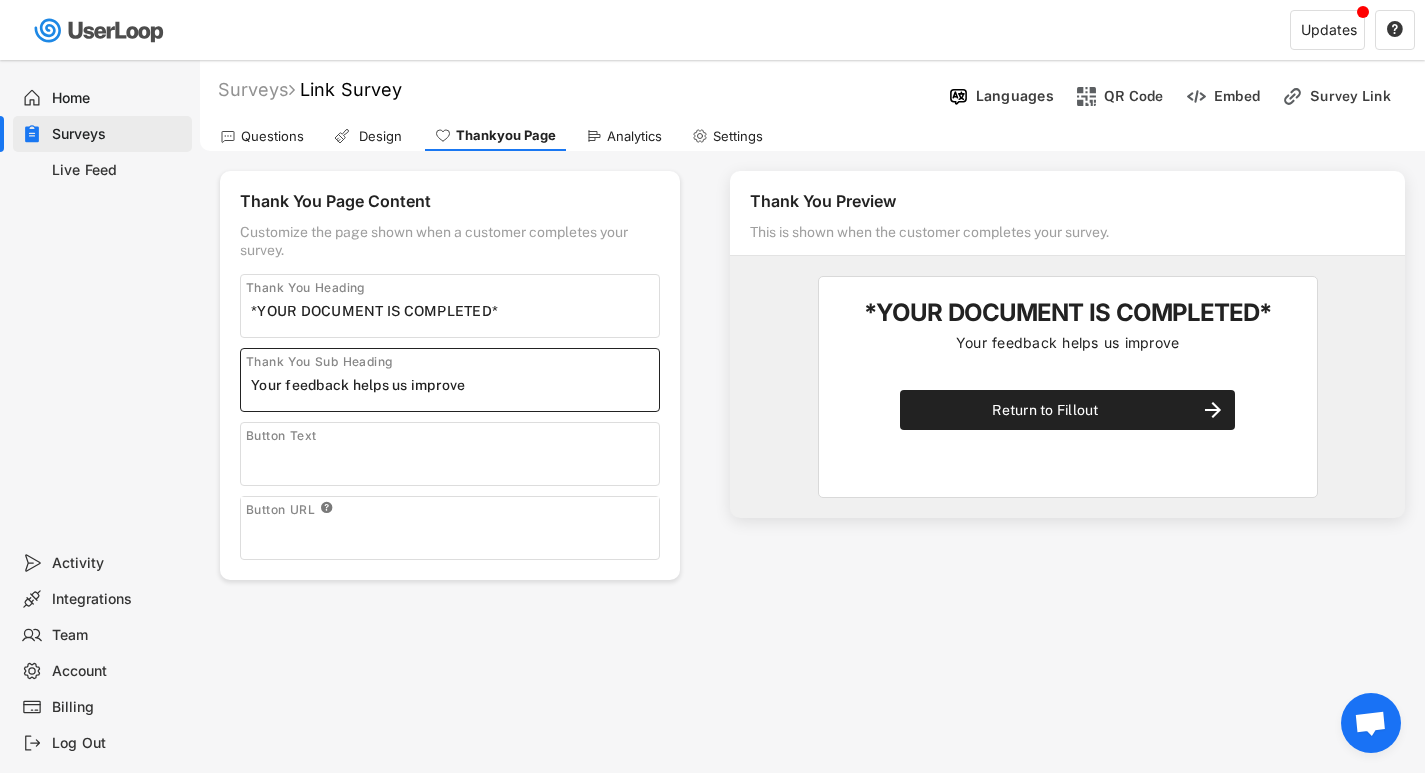 drag, startPoint x: 470, startPoint y: 383, endPoint x: 248, endPoint y: 381, distance: 222.009 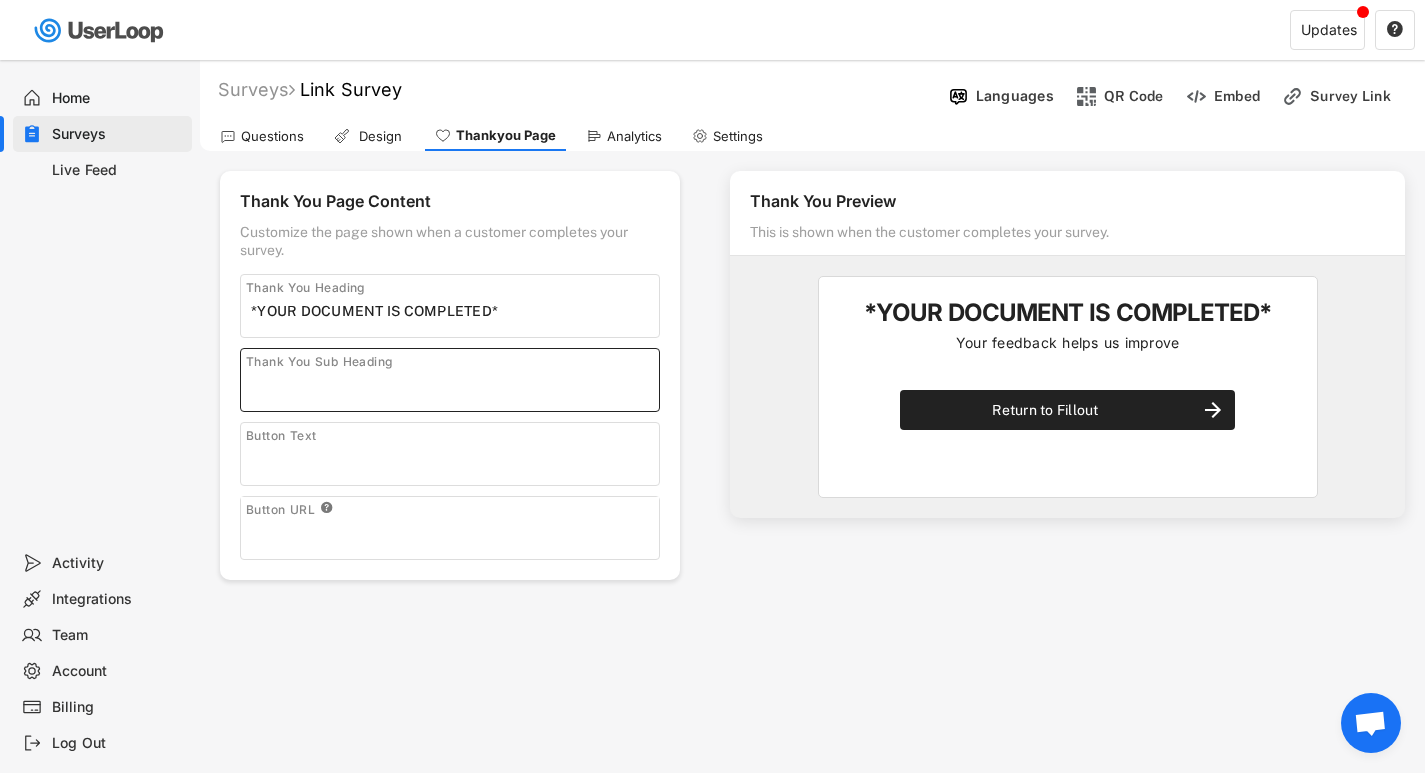 paste on "*[DATE]*  * File Type: PDF Document *  *STATUS: Delivered Successfully ✅*" 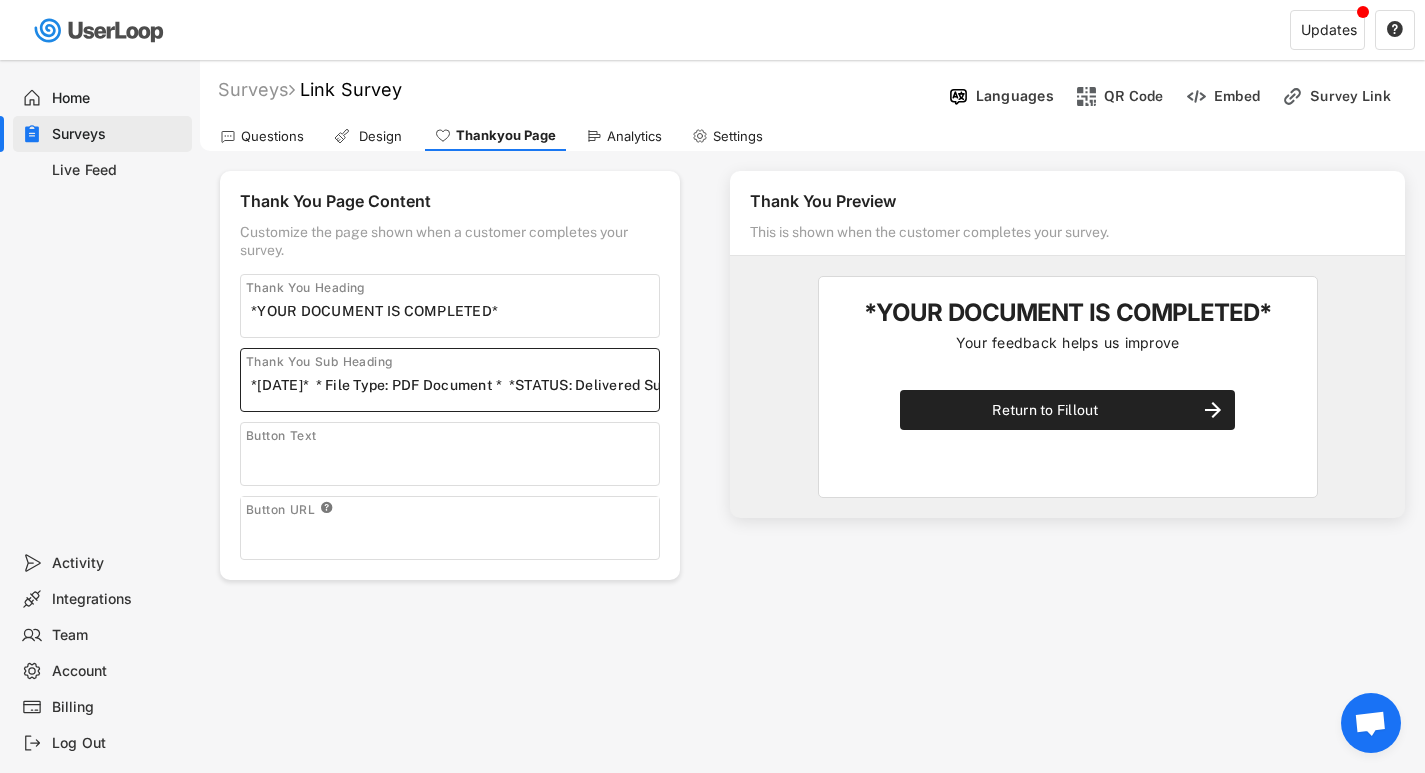 scroll, scrollTop: 0, scrollLeft: 213, axis: horizontal 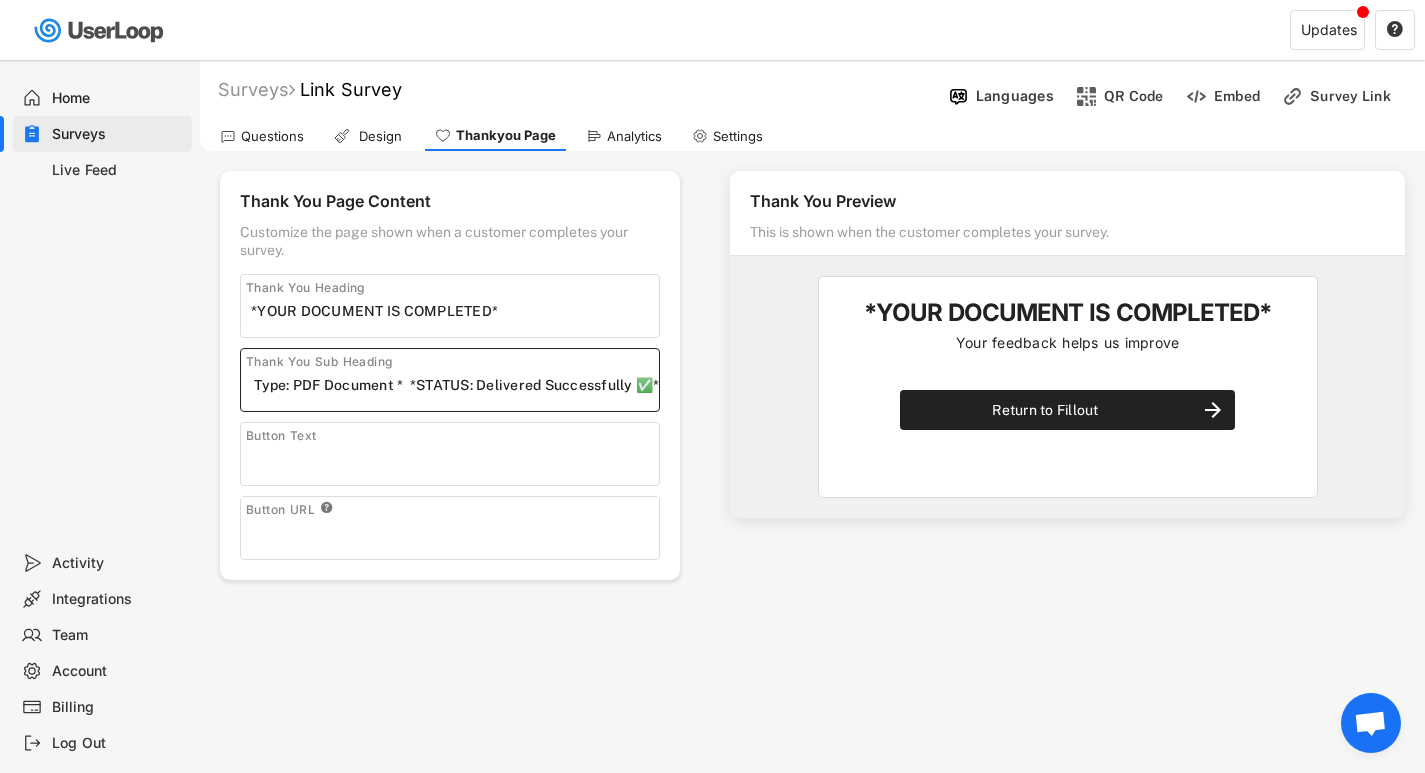 click at bounding box center (455, 385) 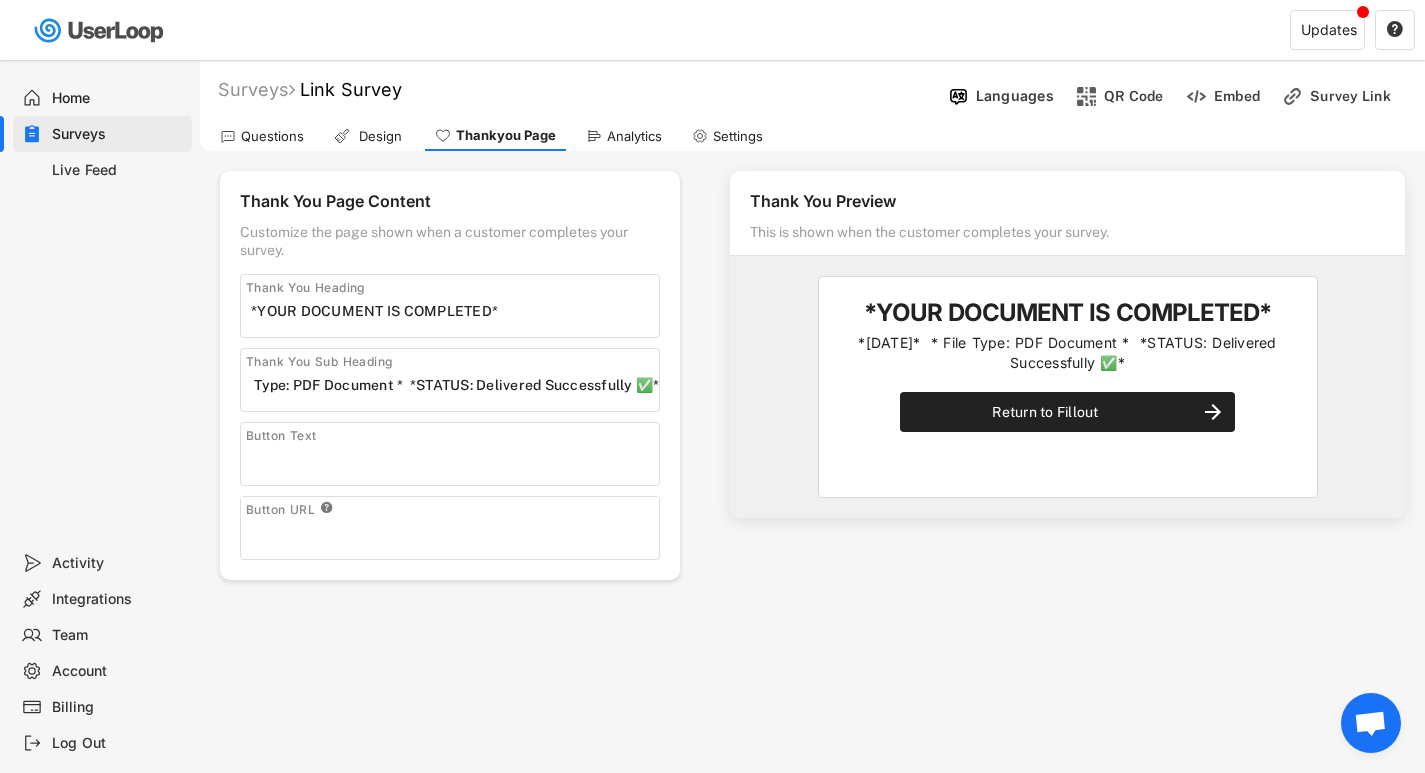 scroll, scrollTop: 0, scrollLeft: 0, axis: both 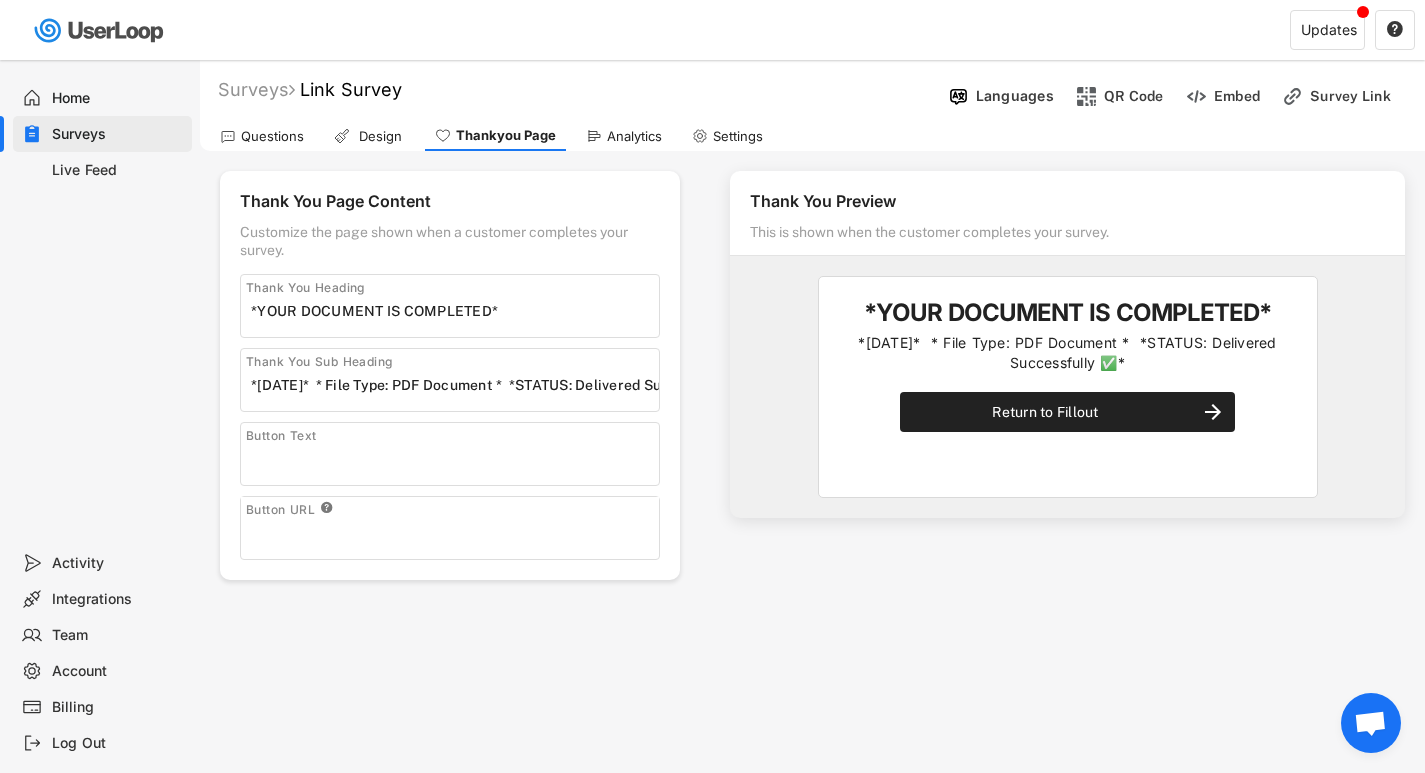 click at bounding box center [455, 385] 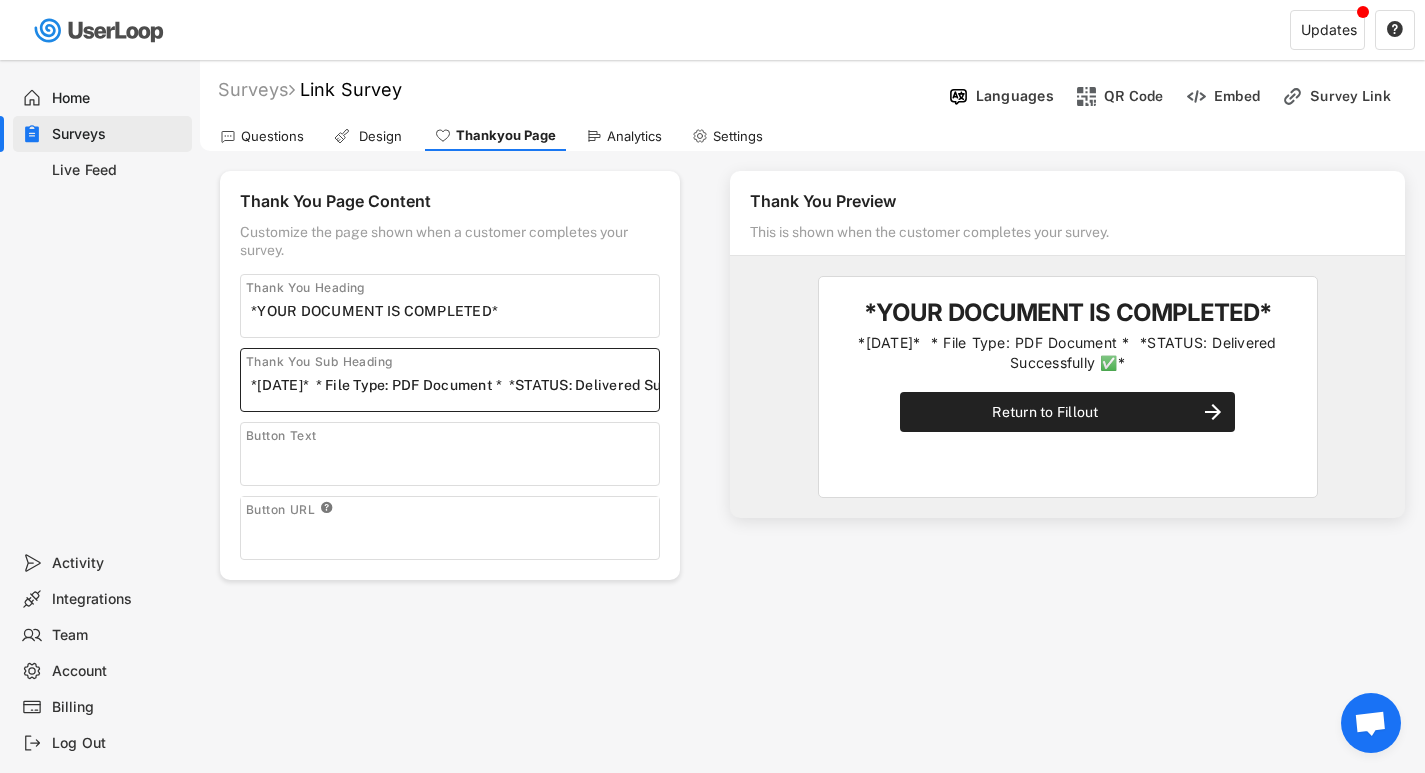 drag, startPoint x: 420, startPoint y: 387, endPoint x: 234, endPoint y: 395, distance: 186.17197 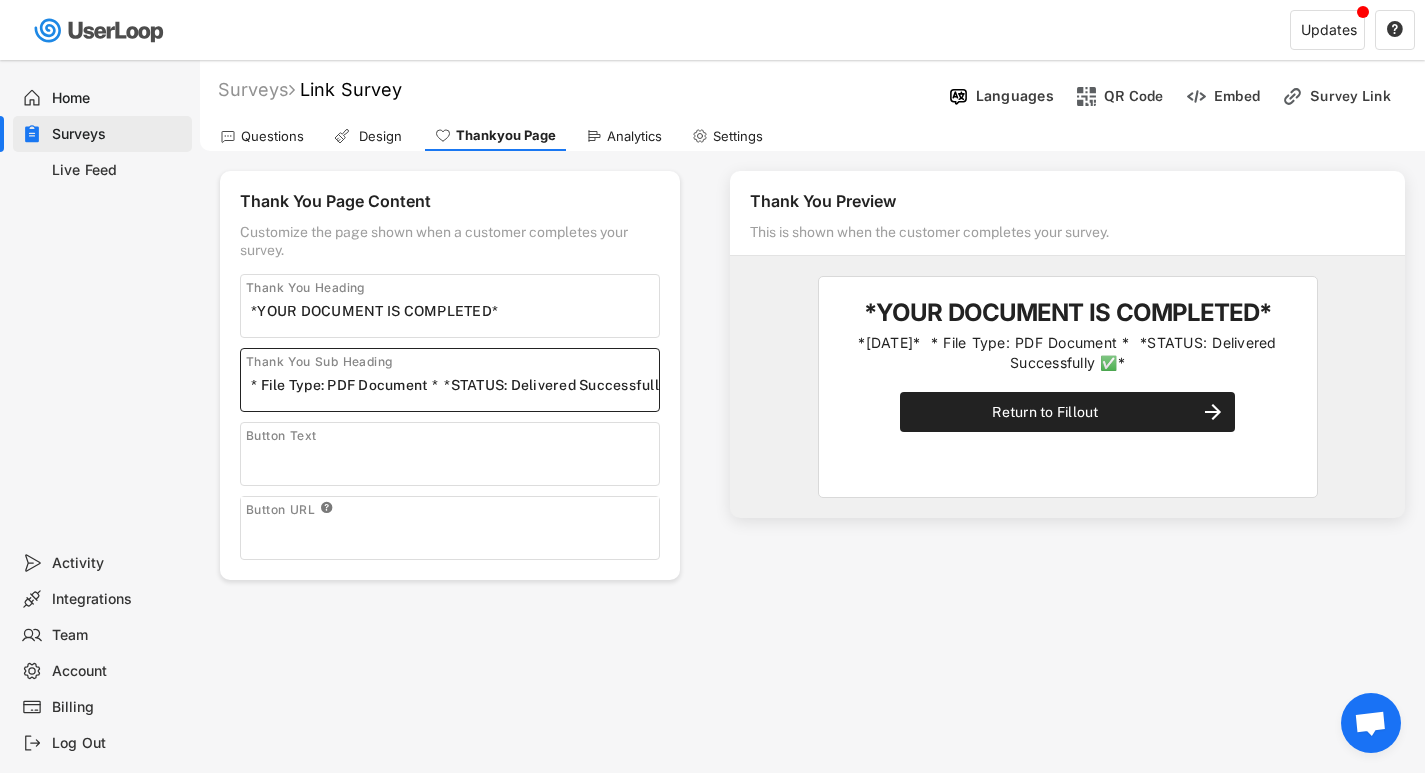 scroll, scrollTop: 0, scrollLeft: 43, axis: horizontal 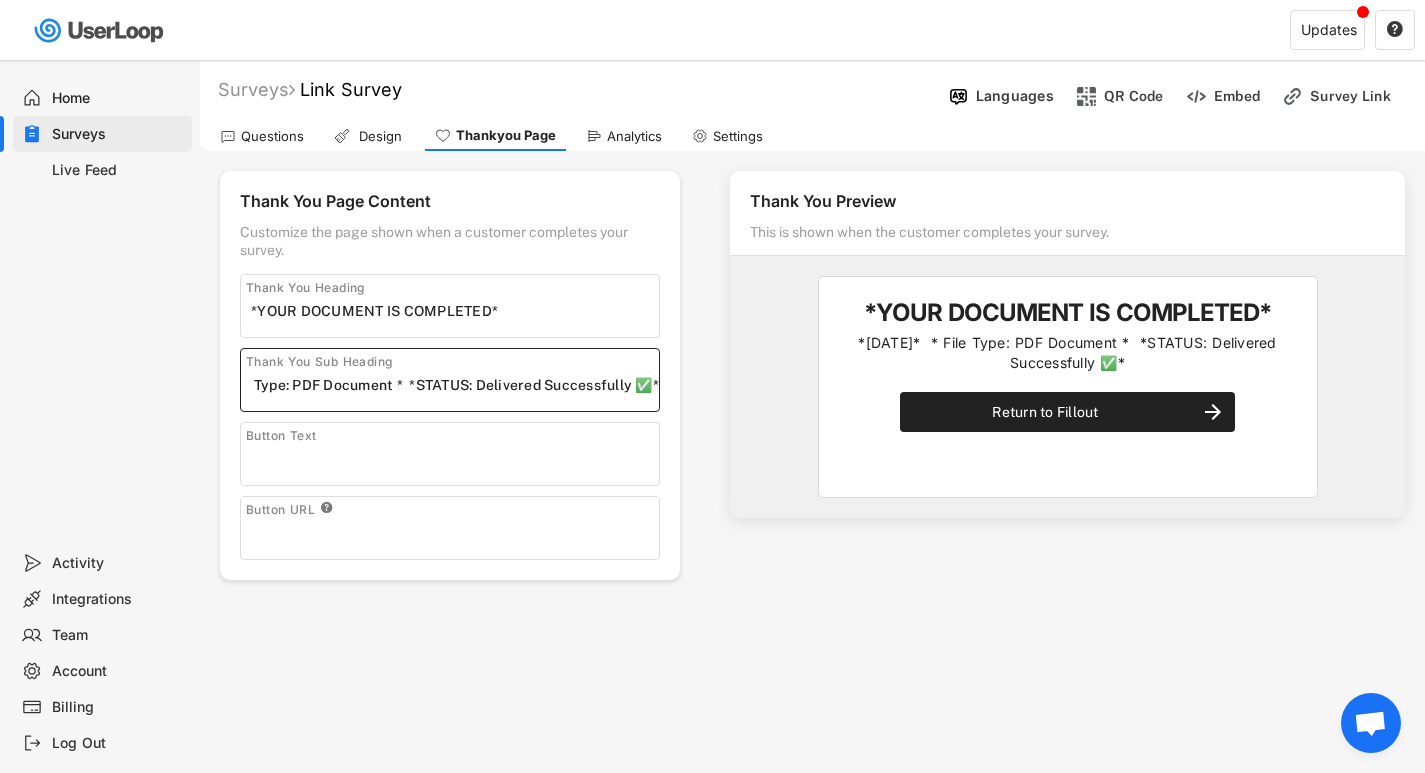 drag, startPoint x: 446, startPoint y: 385, endPoint x: 712, endPoint y: 393, distance: 266.12027 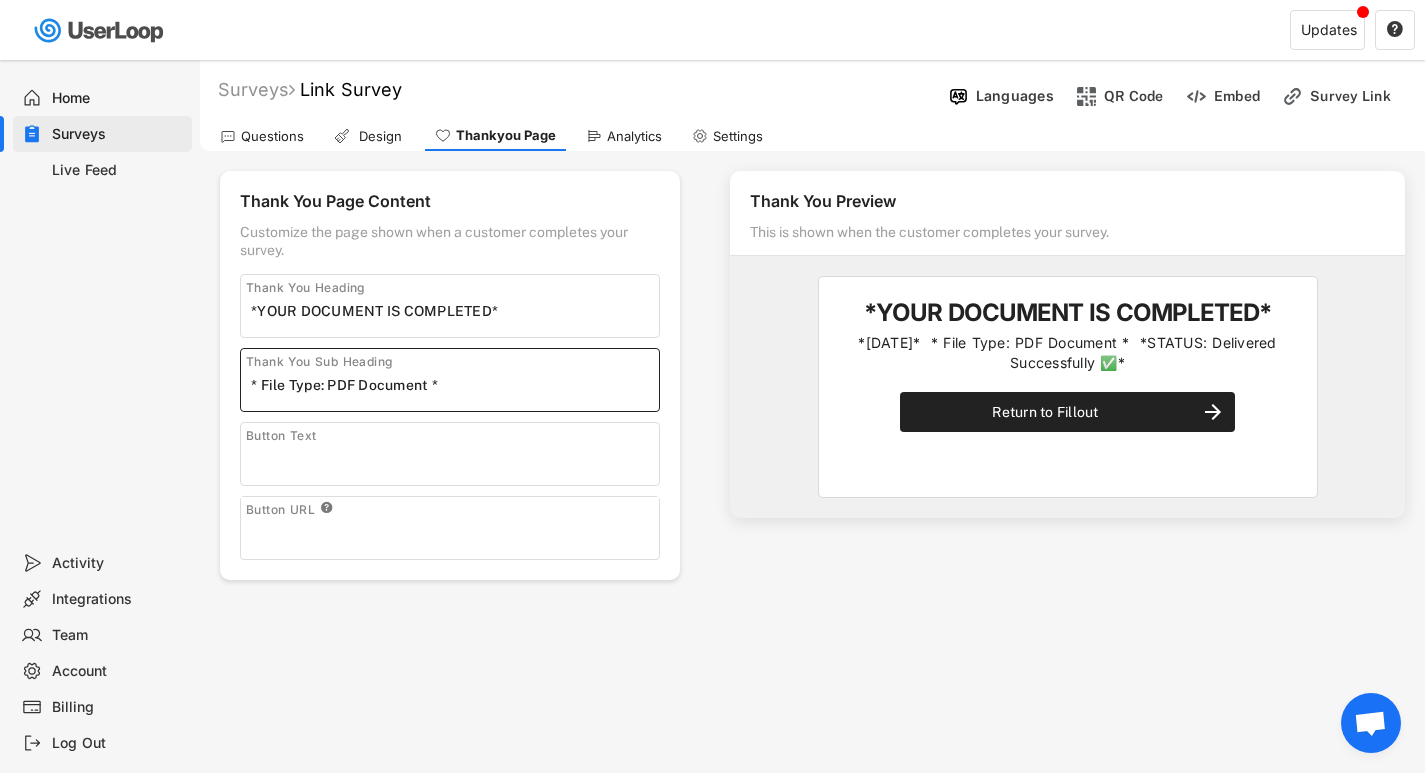 scroll, scrollTop: 0, scrollLeft: 0, axis: both 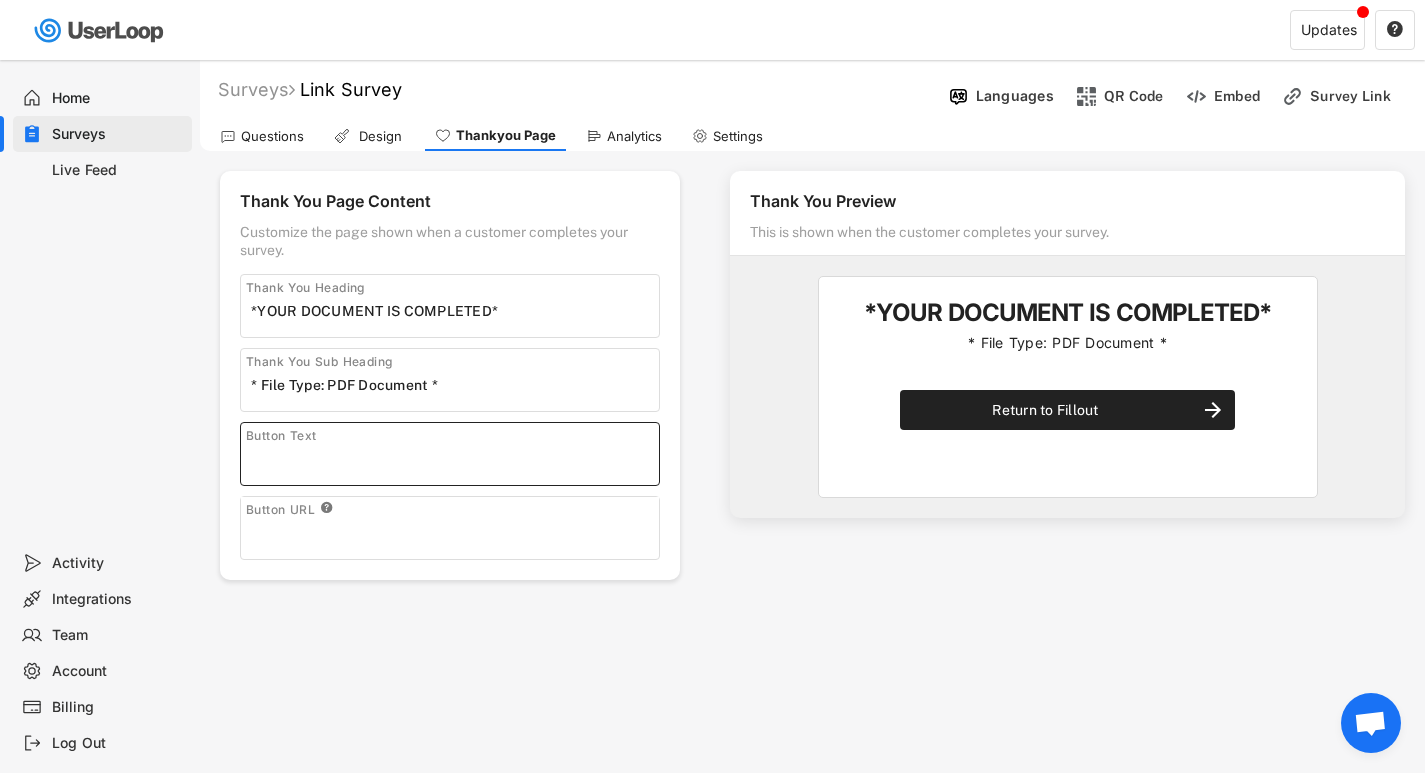 click at bounding box center (455, 459) 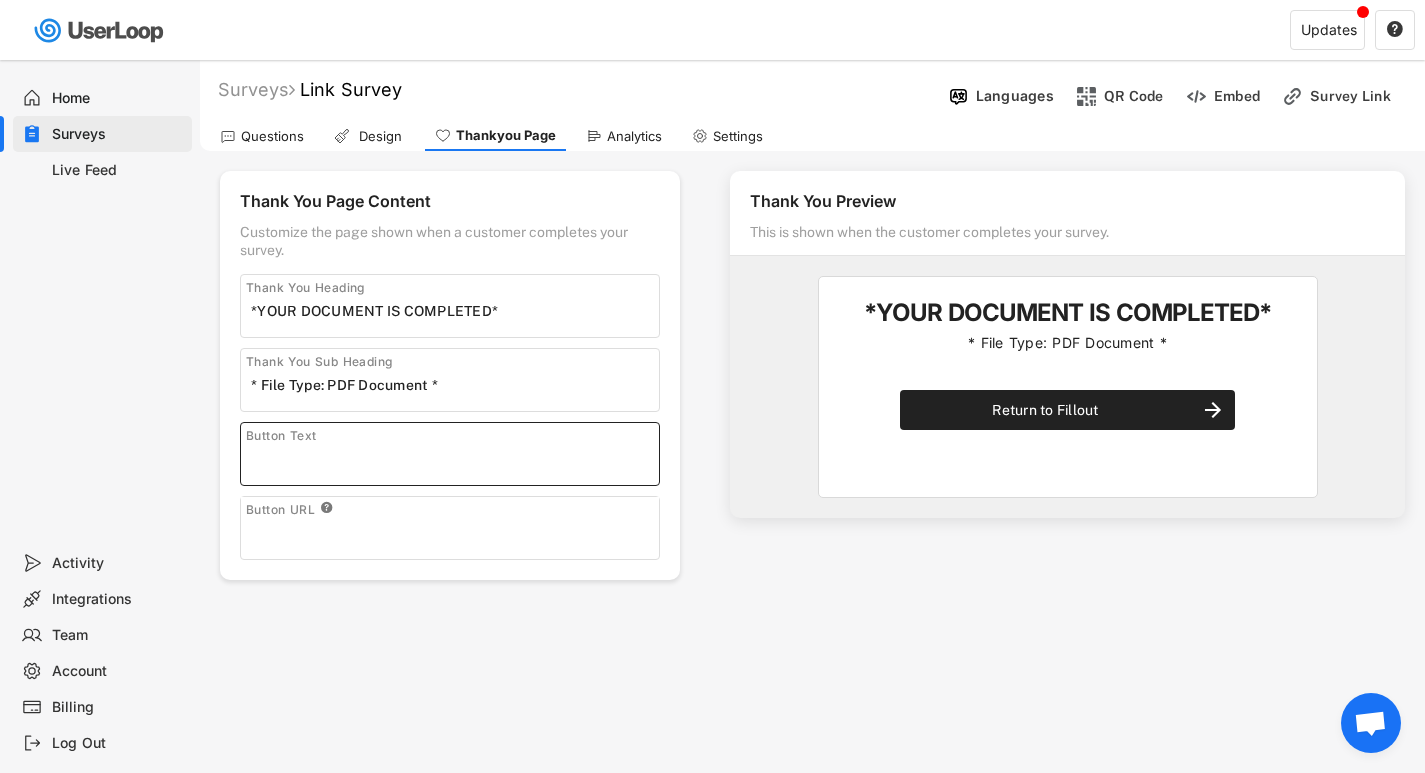 click at bounding box center [455, 459] 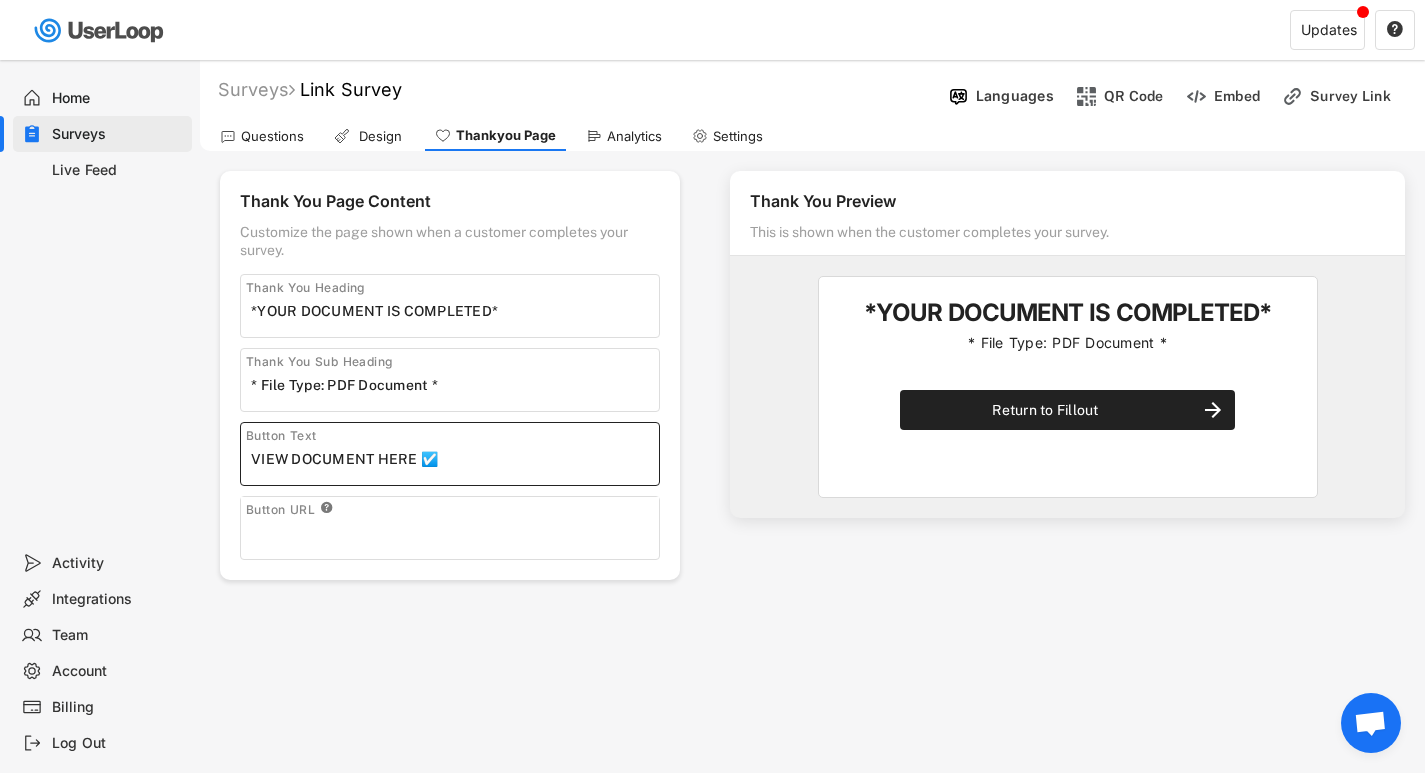 type on "VIEW DOCUMENT HERE ☑️" 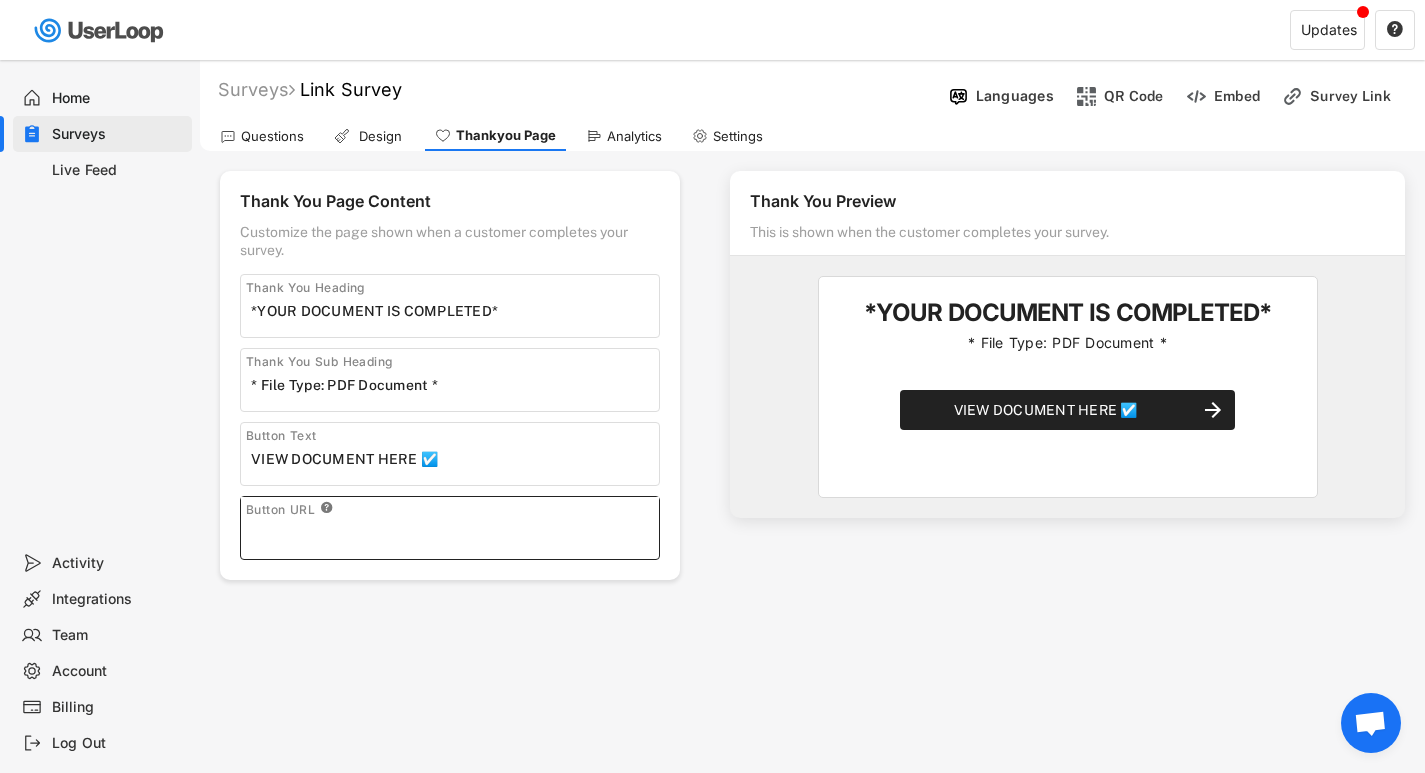 click at bounding box center [455, 533] 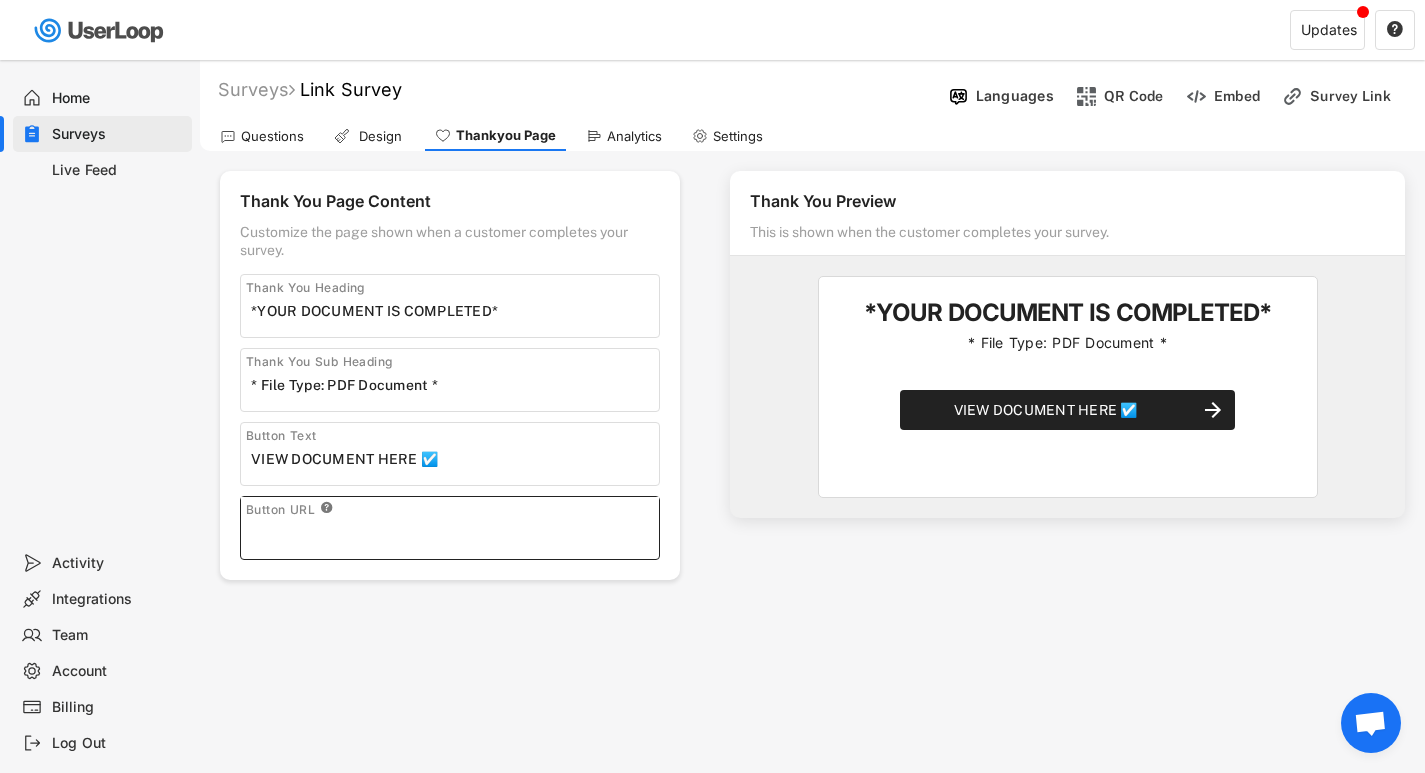 click at bounding box center (455, 533) 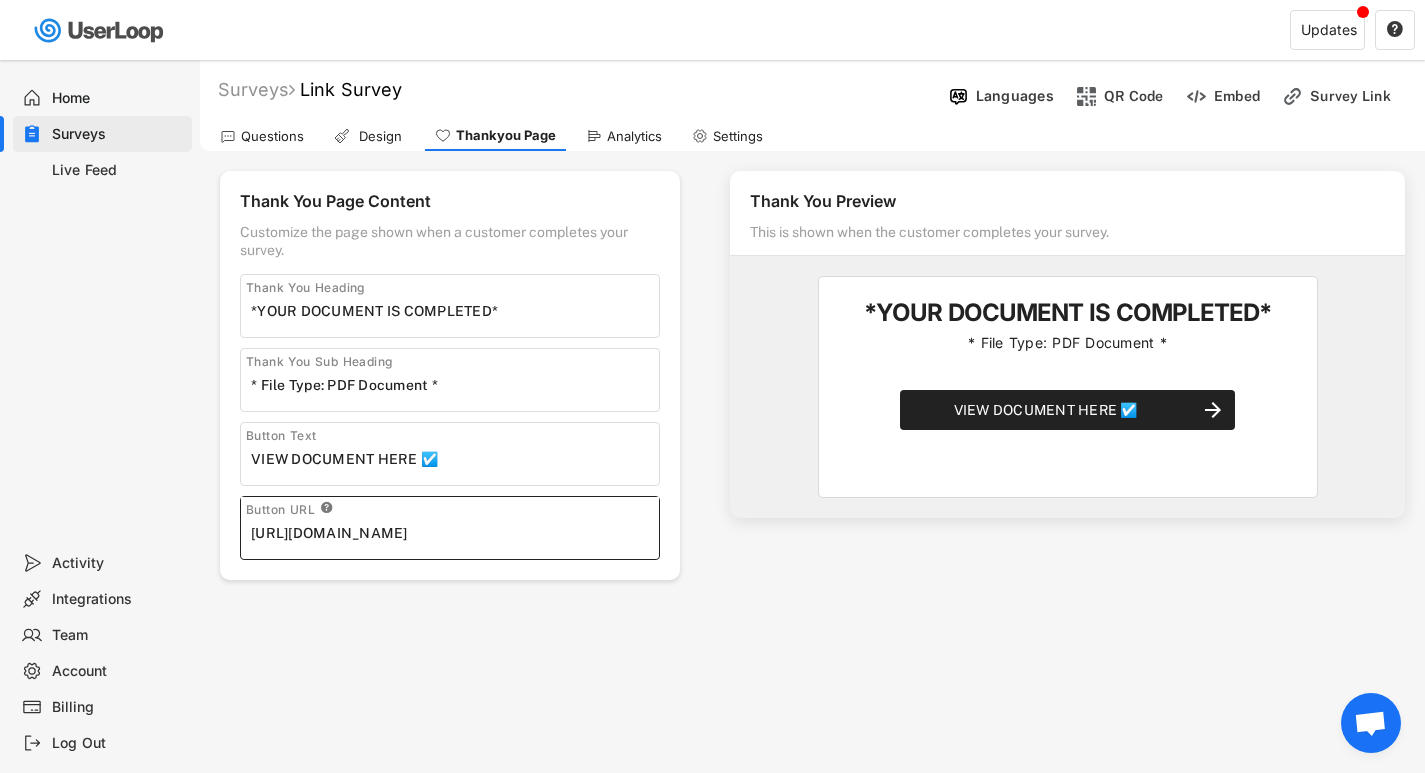type on "[URL][DOMAIN_NAME]" 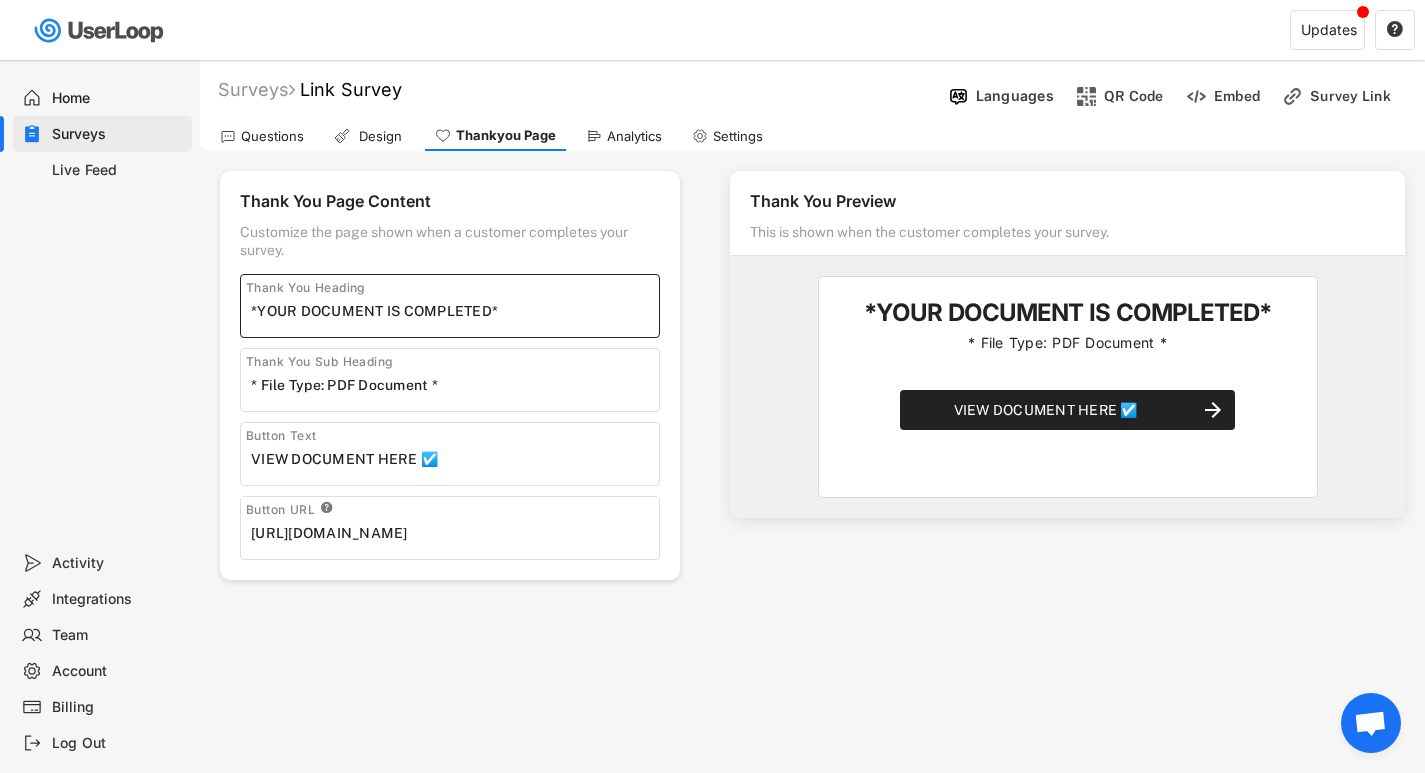 click at bounding box center (455, 311) 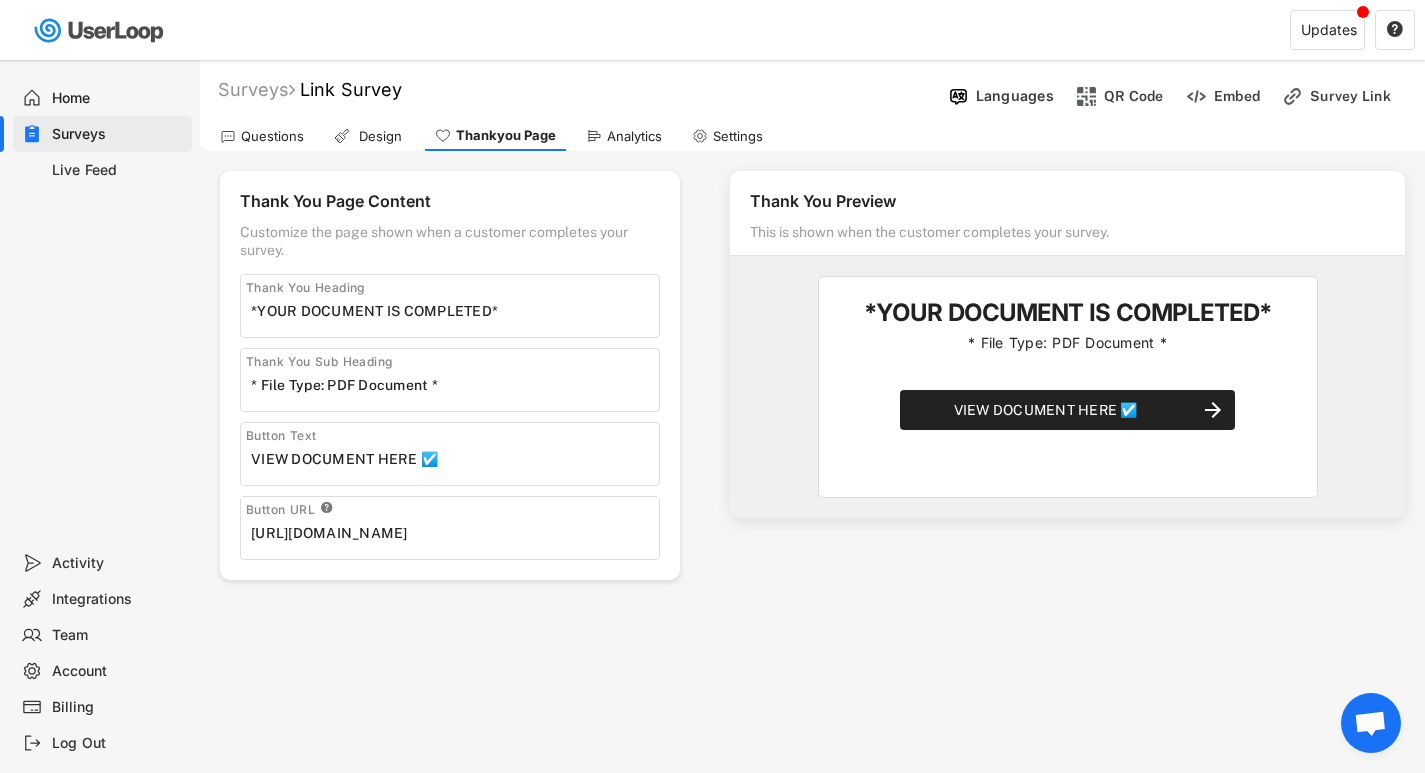 click on "Surveys  Link Survey
" at bounding box center (570, 89) 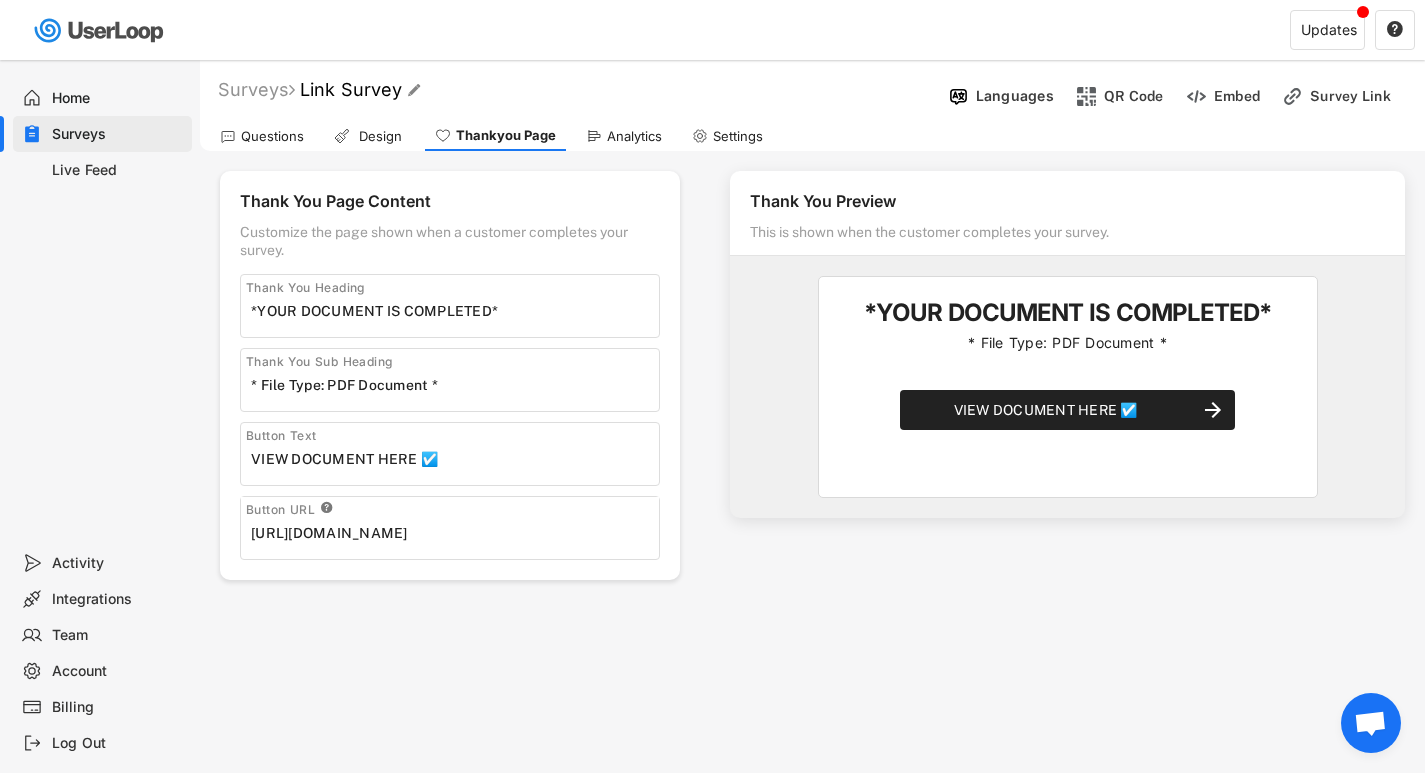 click on "Link Survey" at bounding box center [351, 89] 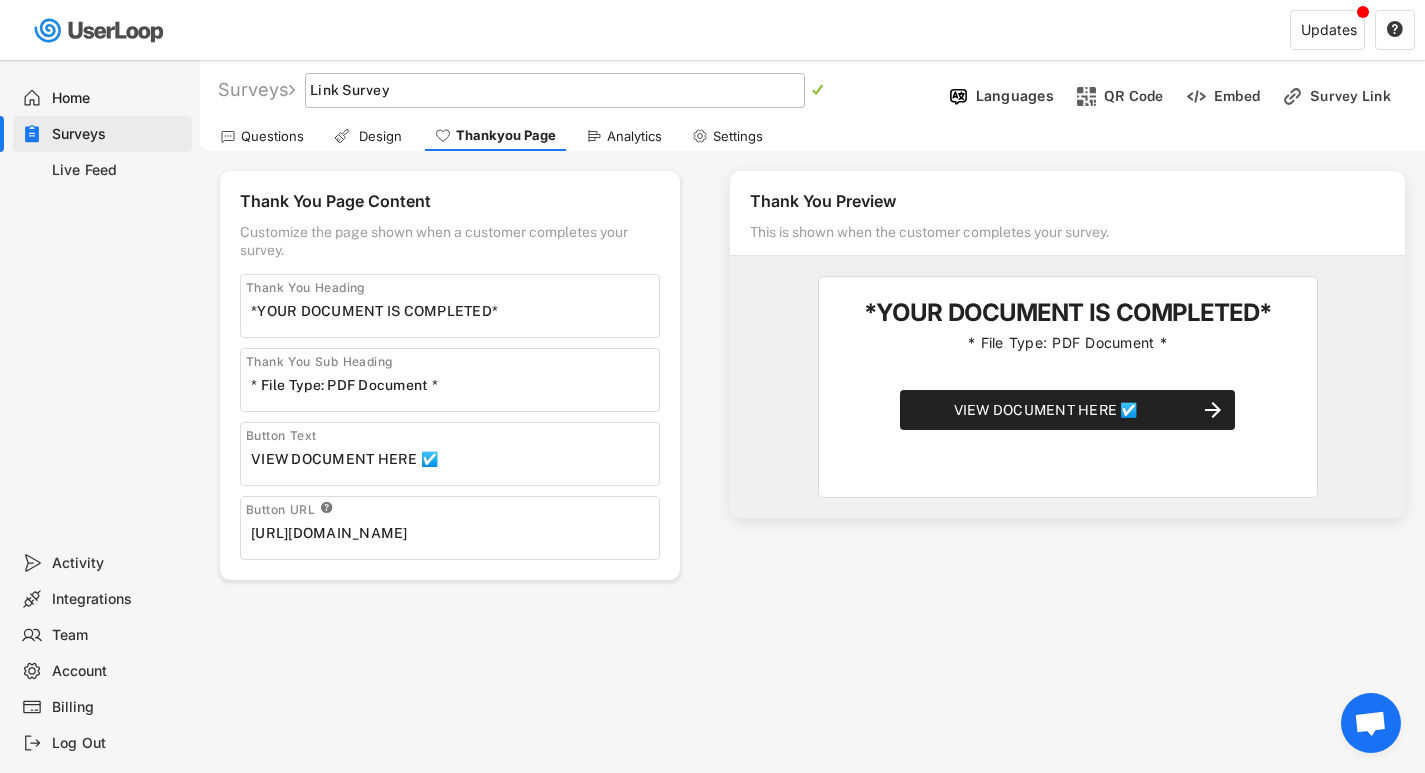 click at bounding box center (555, 90) 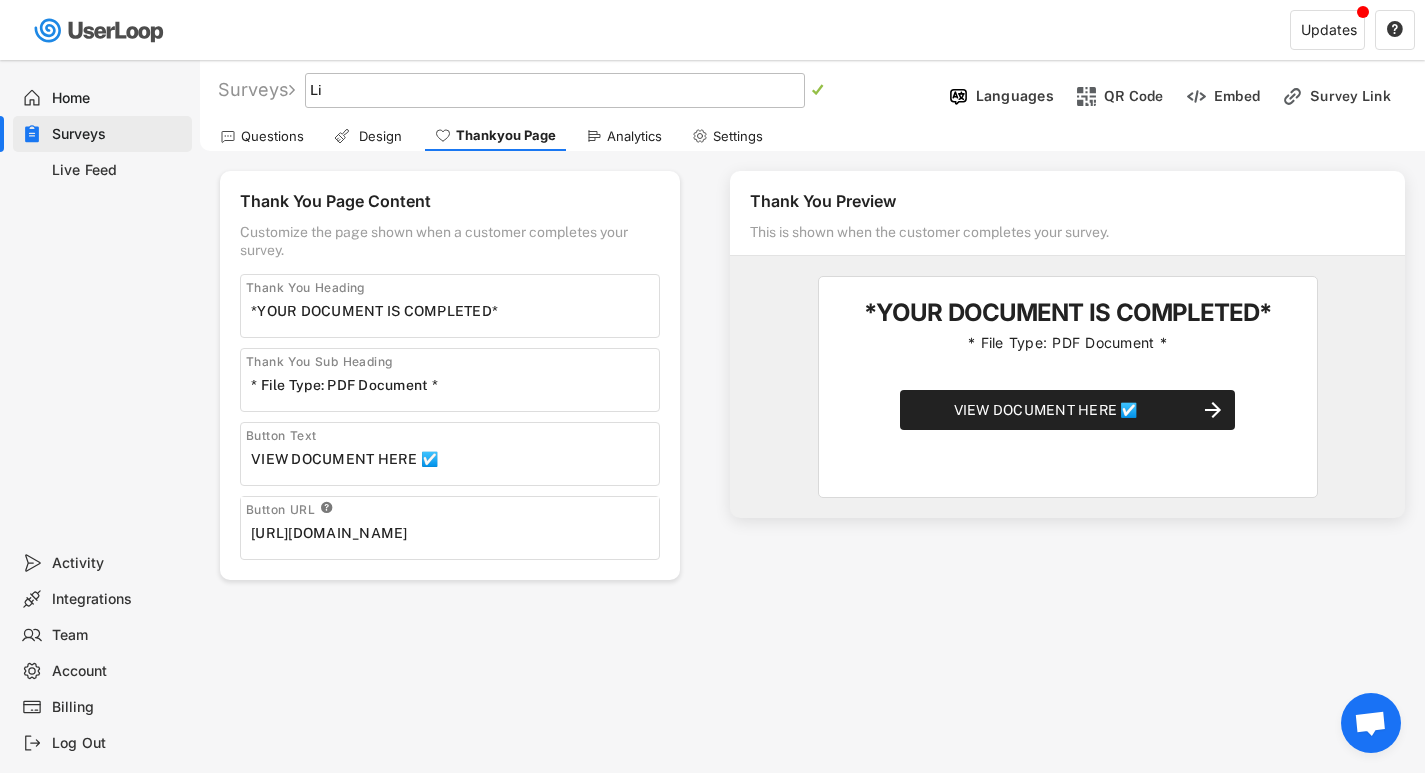 type on "L" 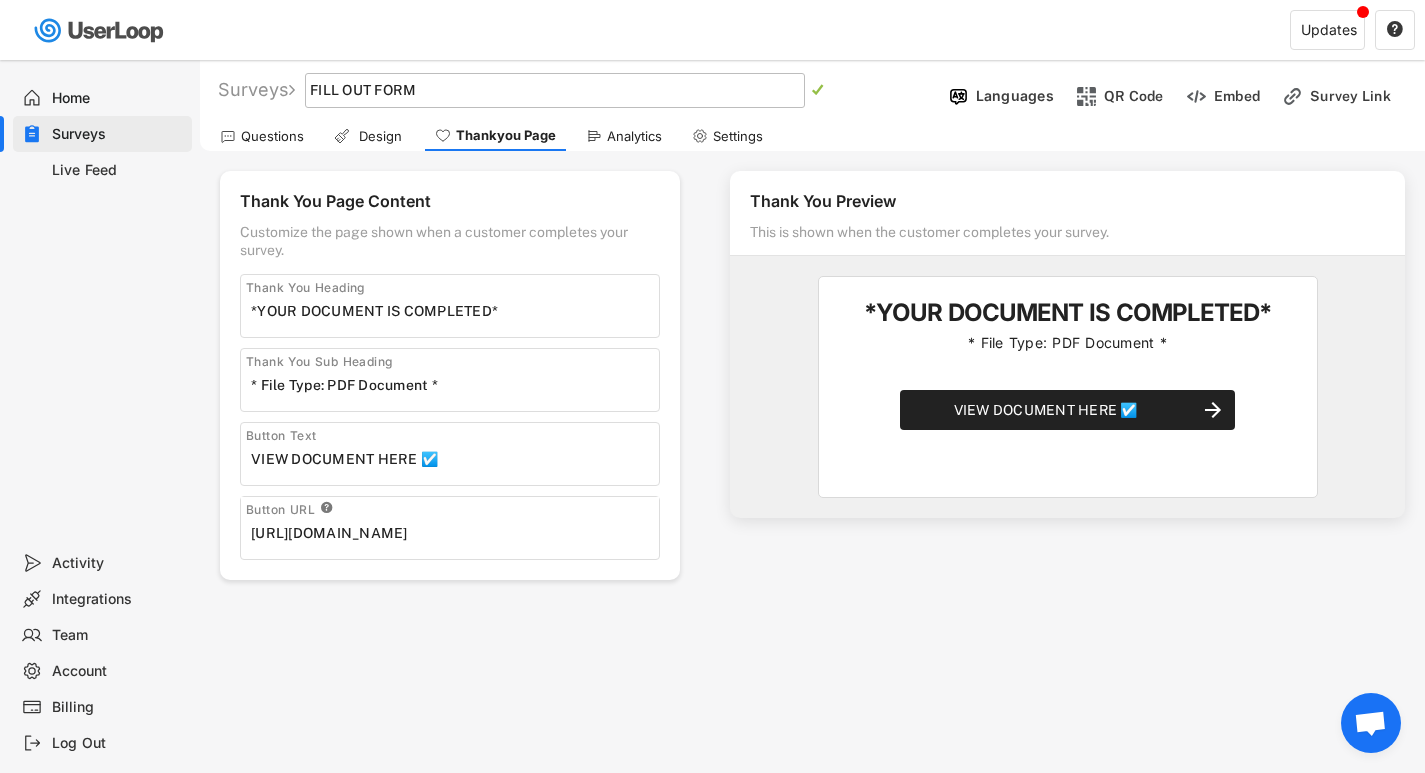 type on "FILL OUT FORM" 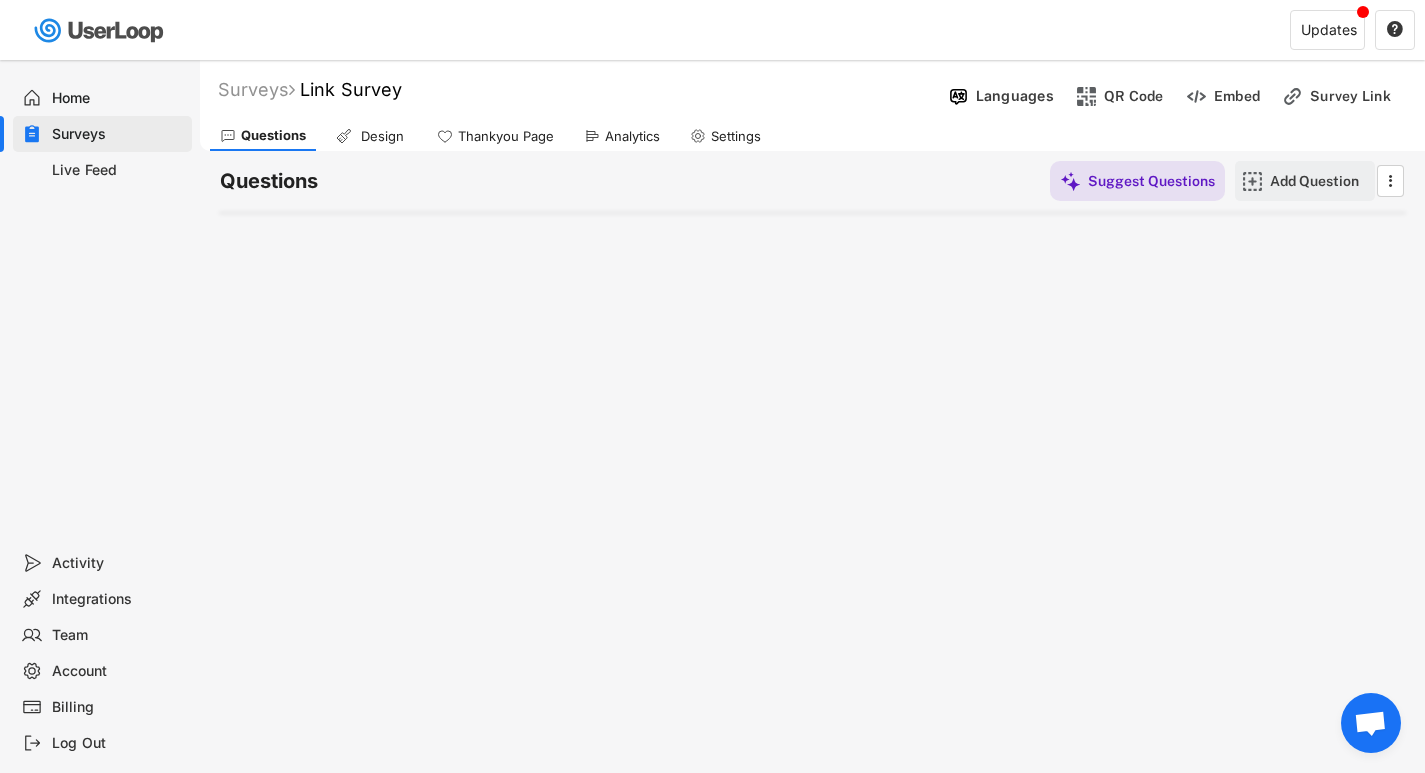 click on "Add Question" at bounding box center (1320, 181) 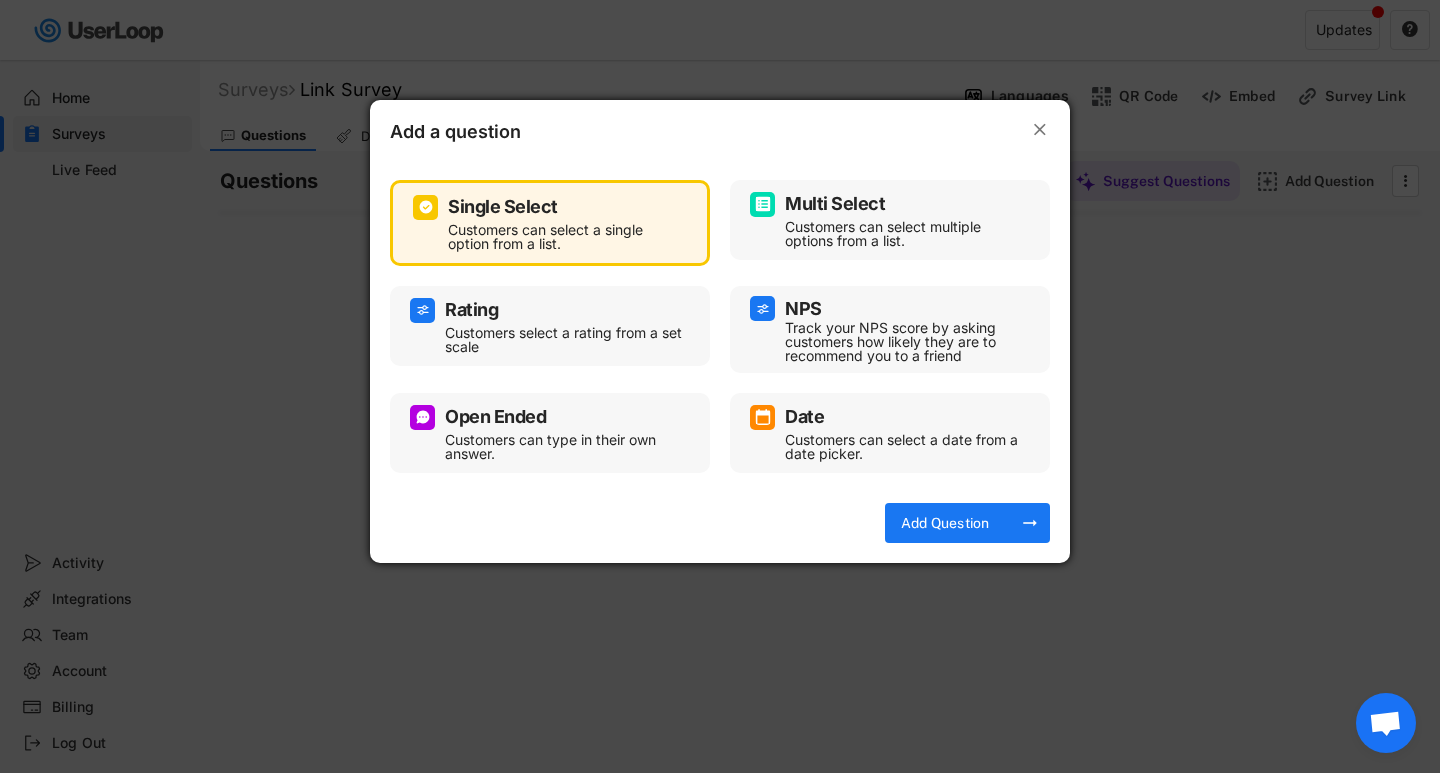click on "Open Ended" at bounding box center [550, 417] 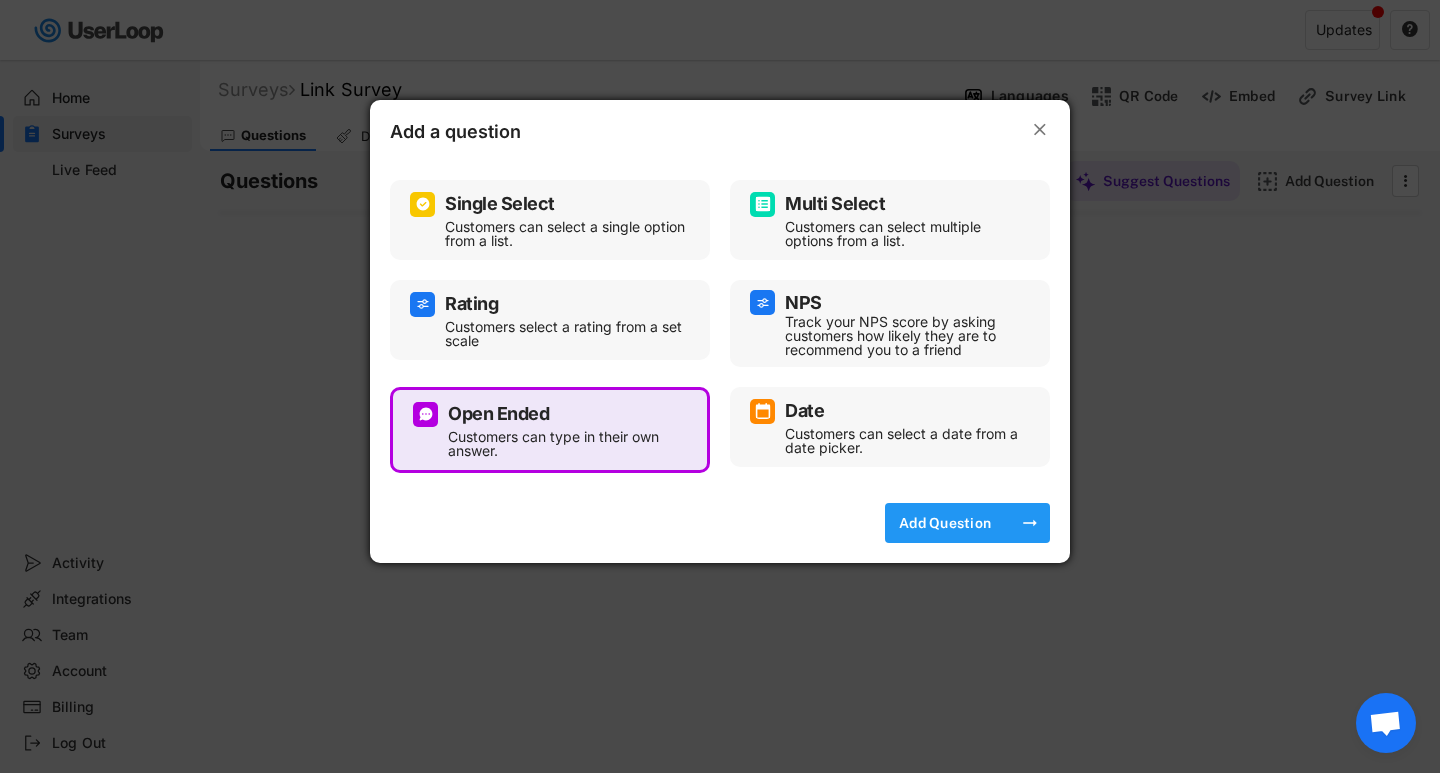 click on "Add Question" at bounding box center (945, 523) 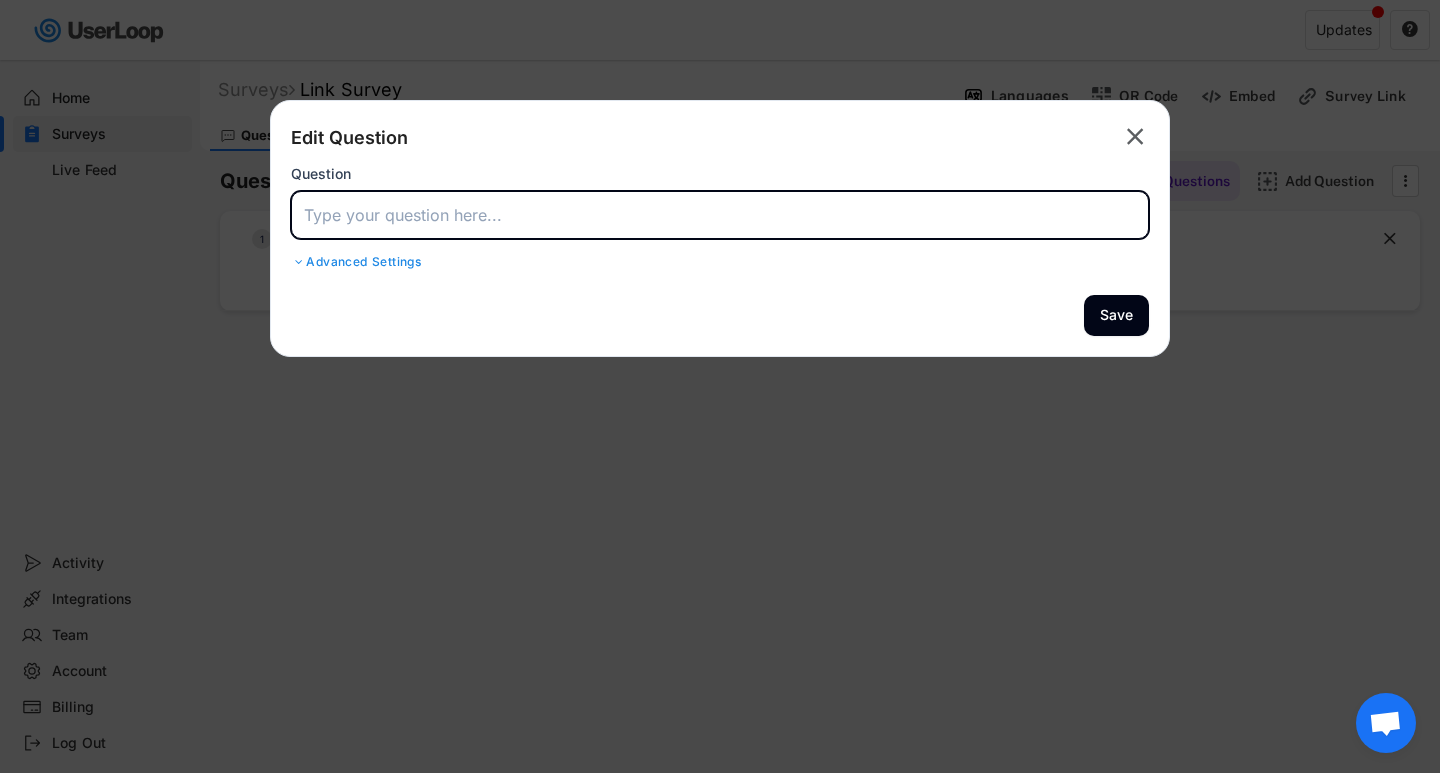click at bounding box center (720, 215) 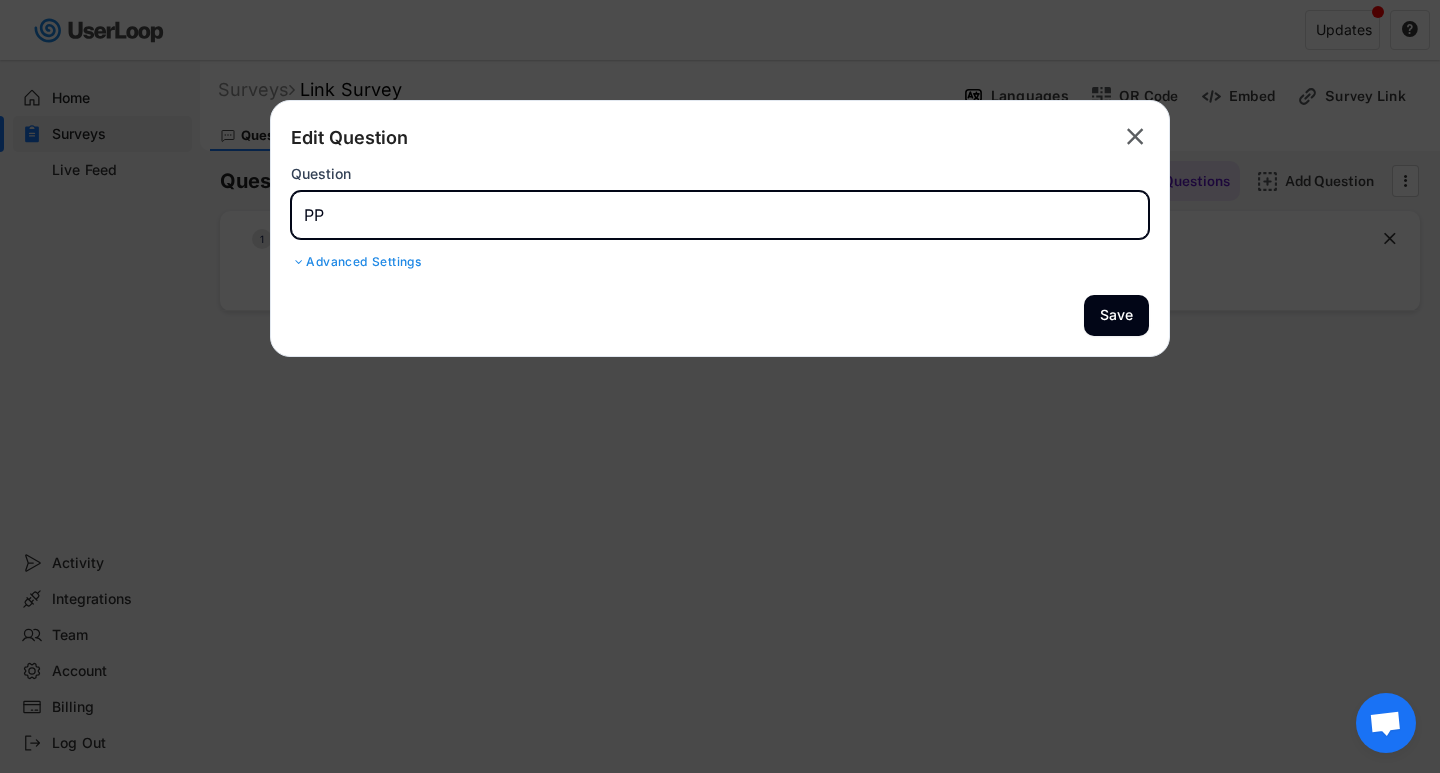 type on "P" 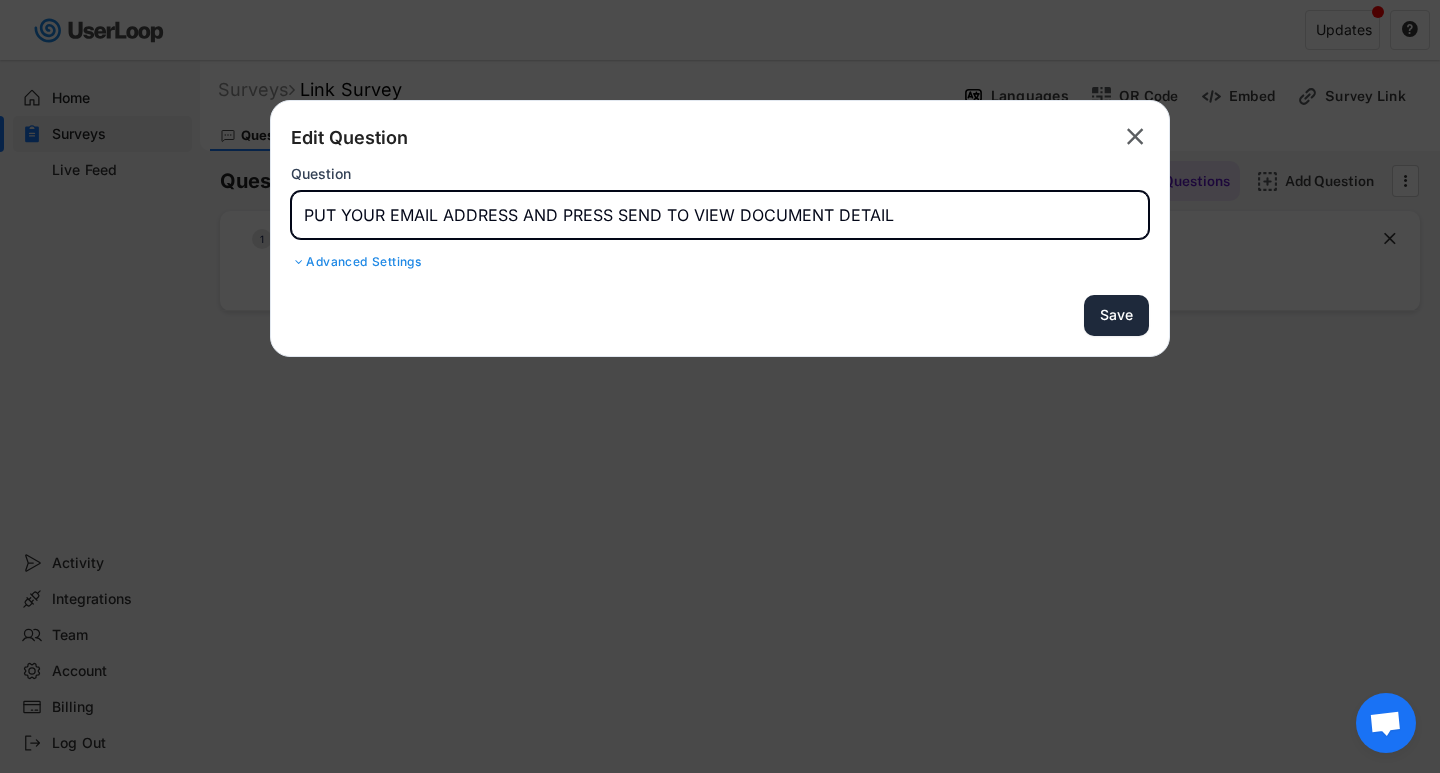 type on "PUT YOUR EMAIL ADDRESS AND PRESS SEND TO VIEW DOCUMENT DETAIL" 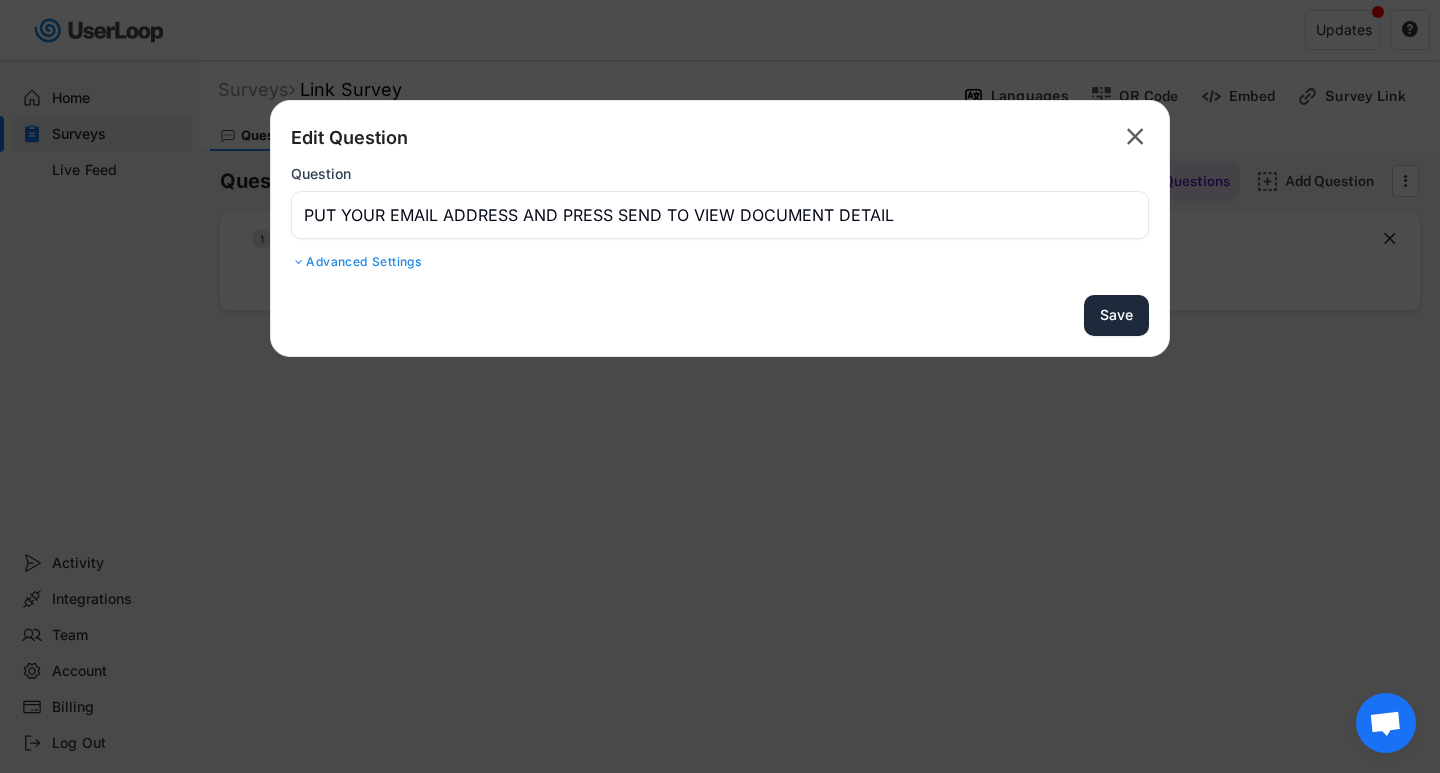 type 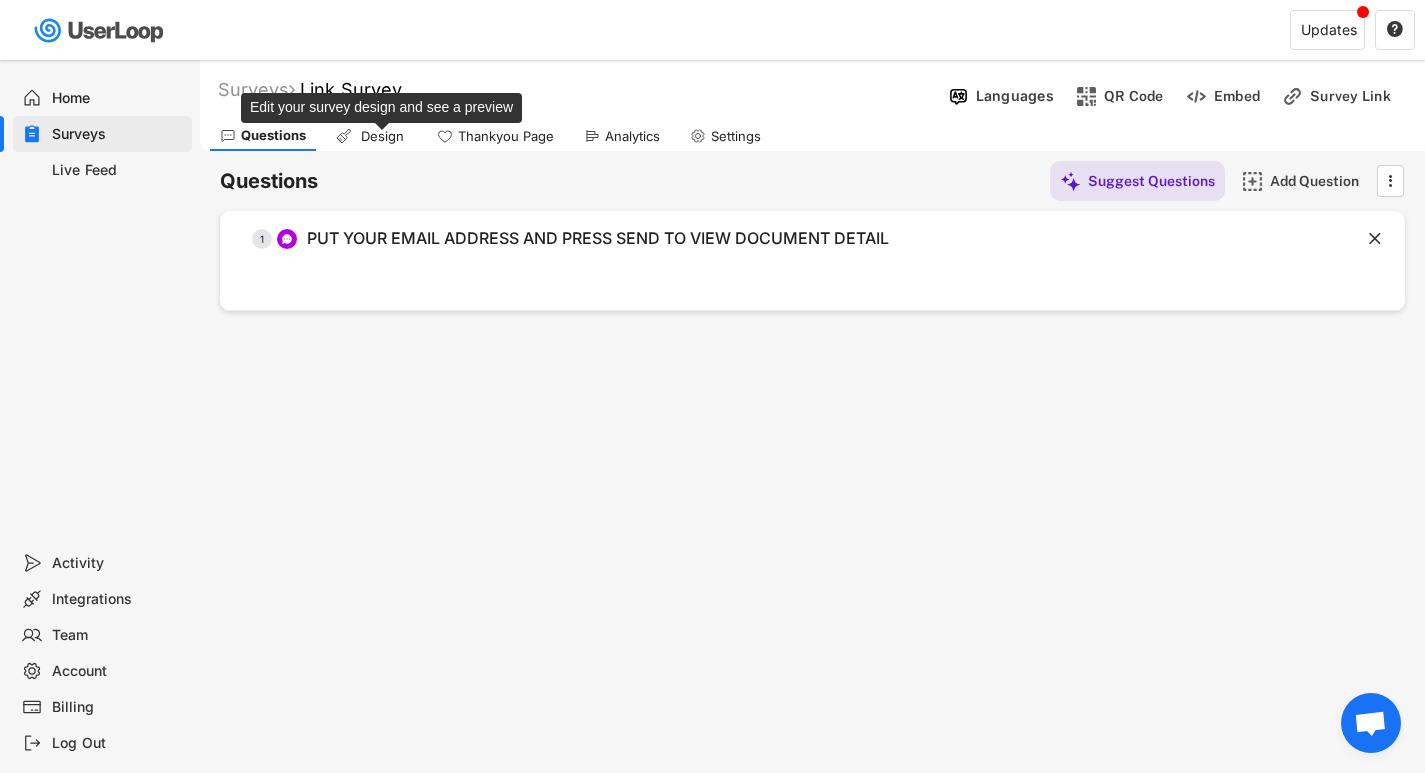 click on "Design" at bounding box center [382, 136] 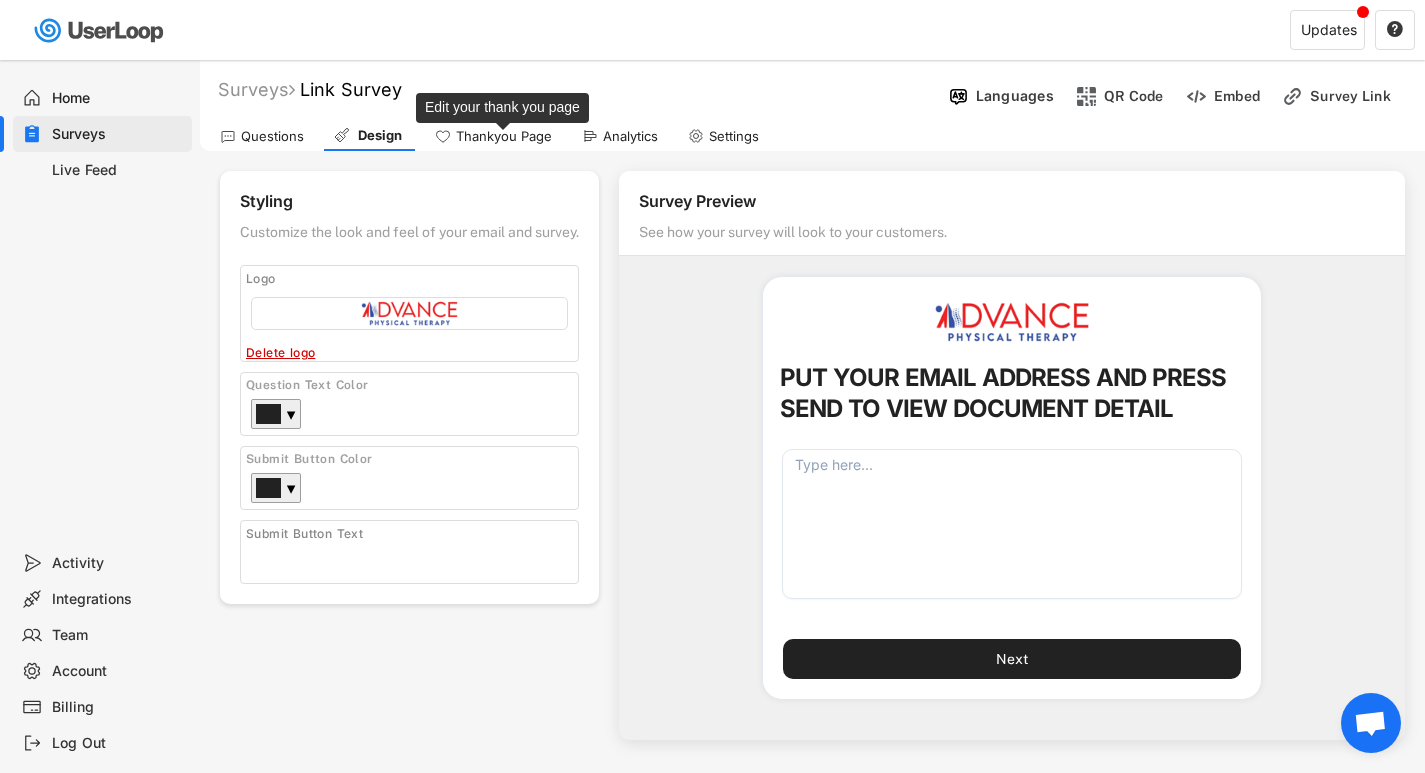 click on "Thankyou Page" at bounding box center [504, 136] 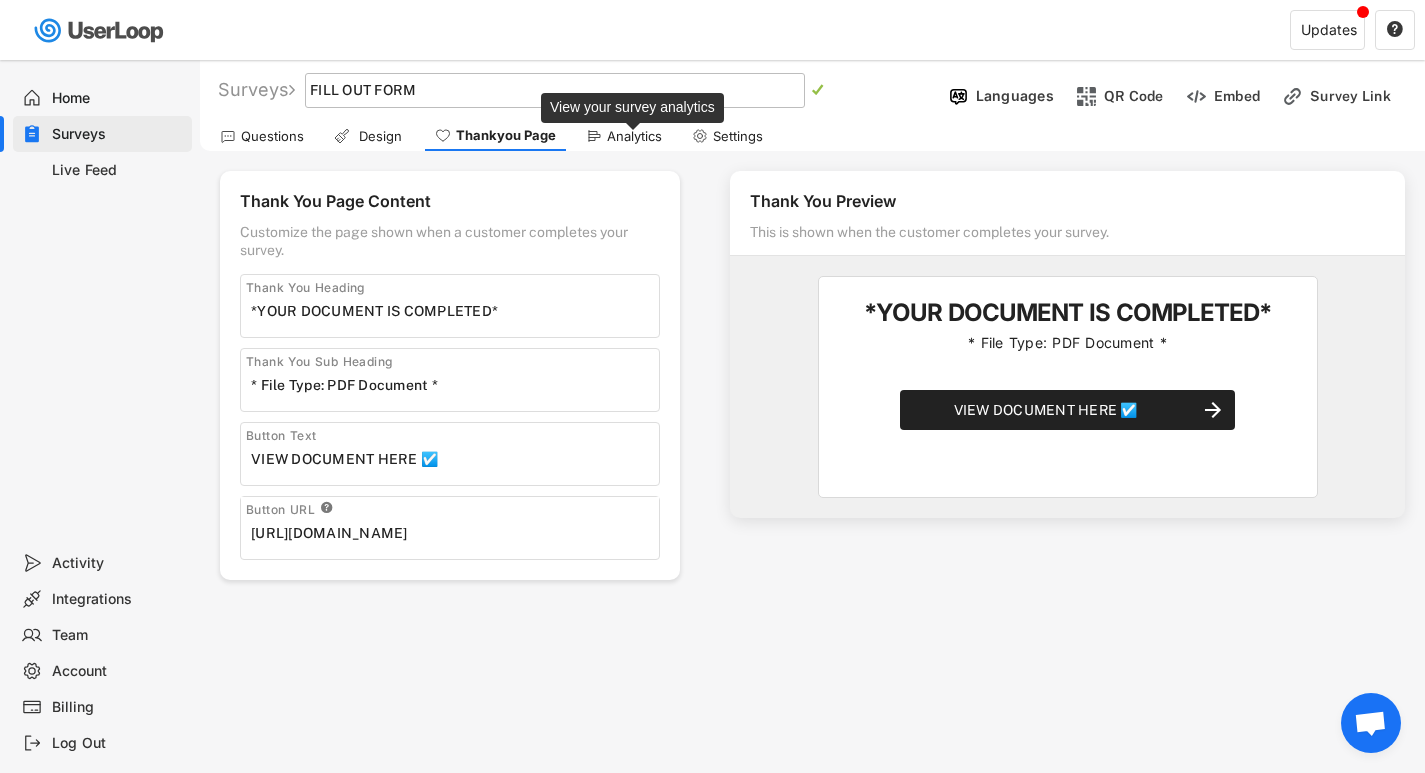 click on "Analytics" at bounding box center (634, 136) 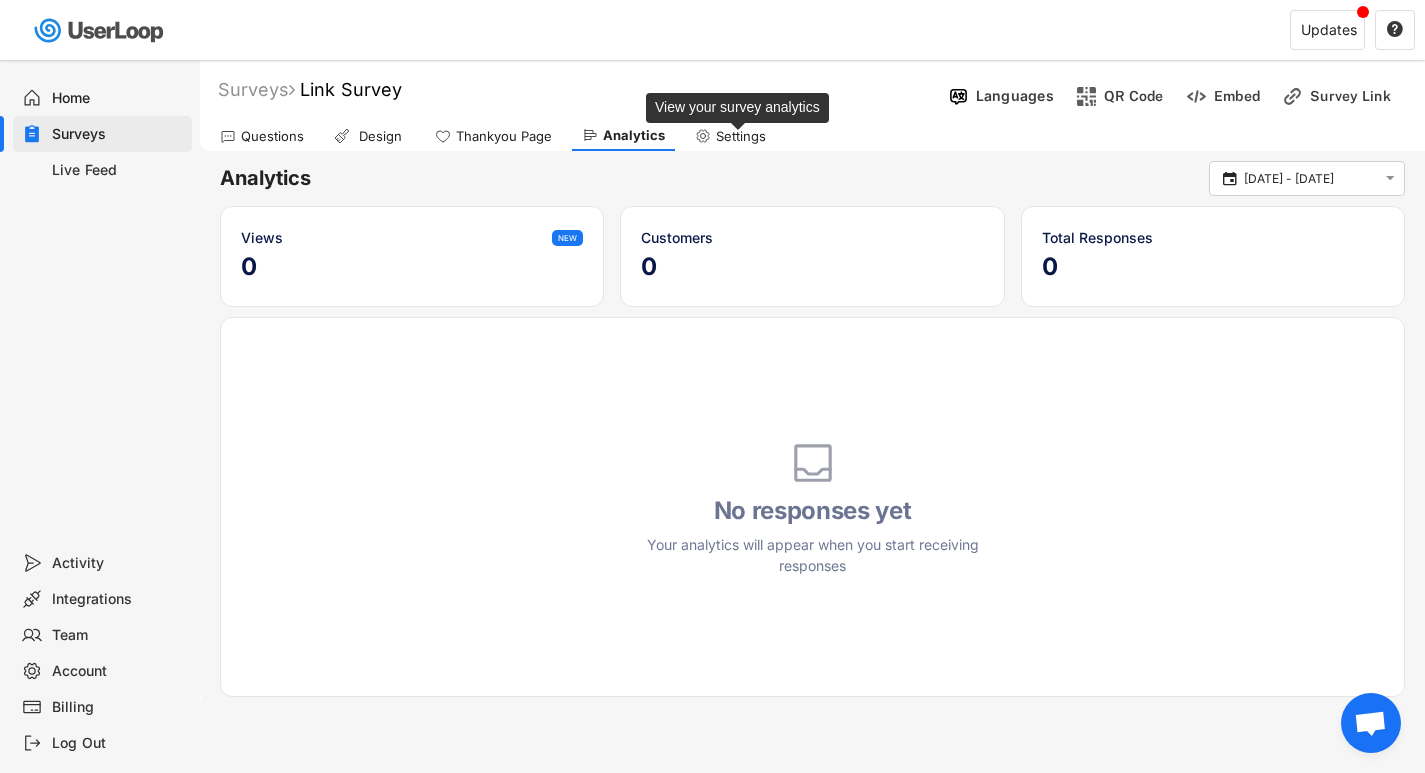 click on "Settings" at bounding box center (741, 136) 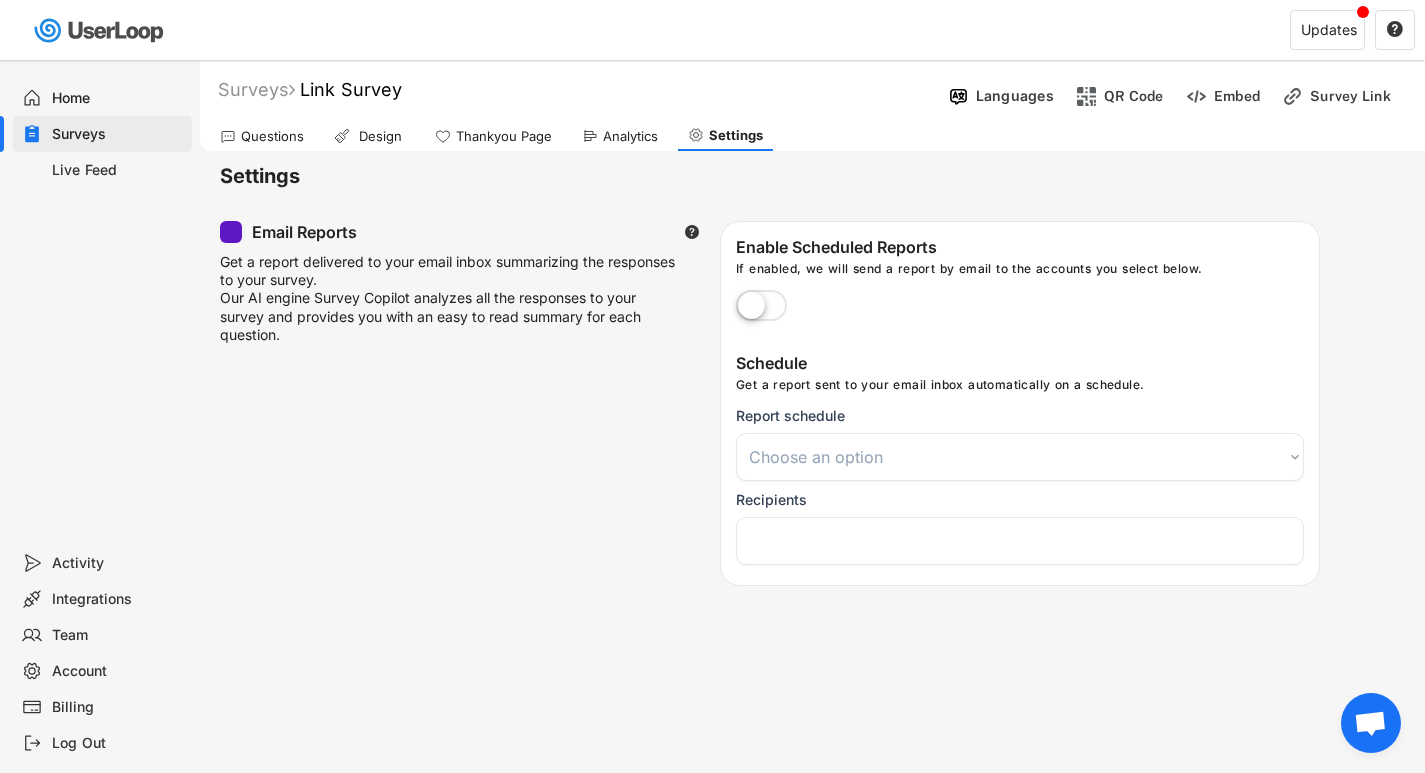 select 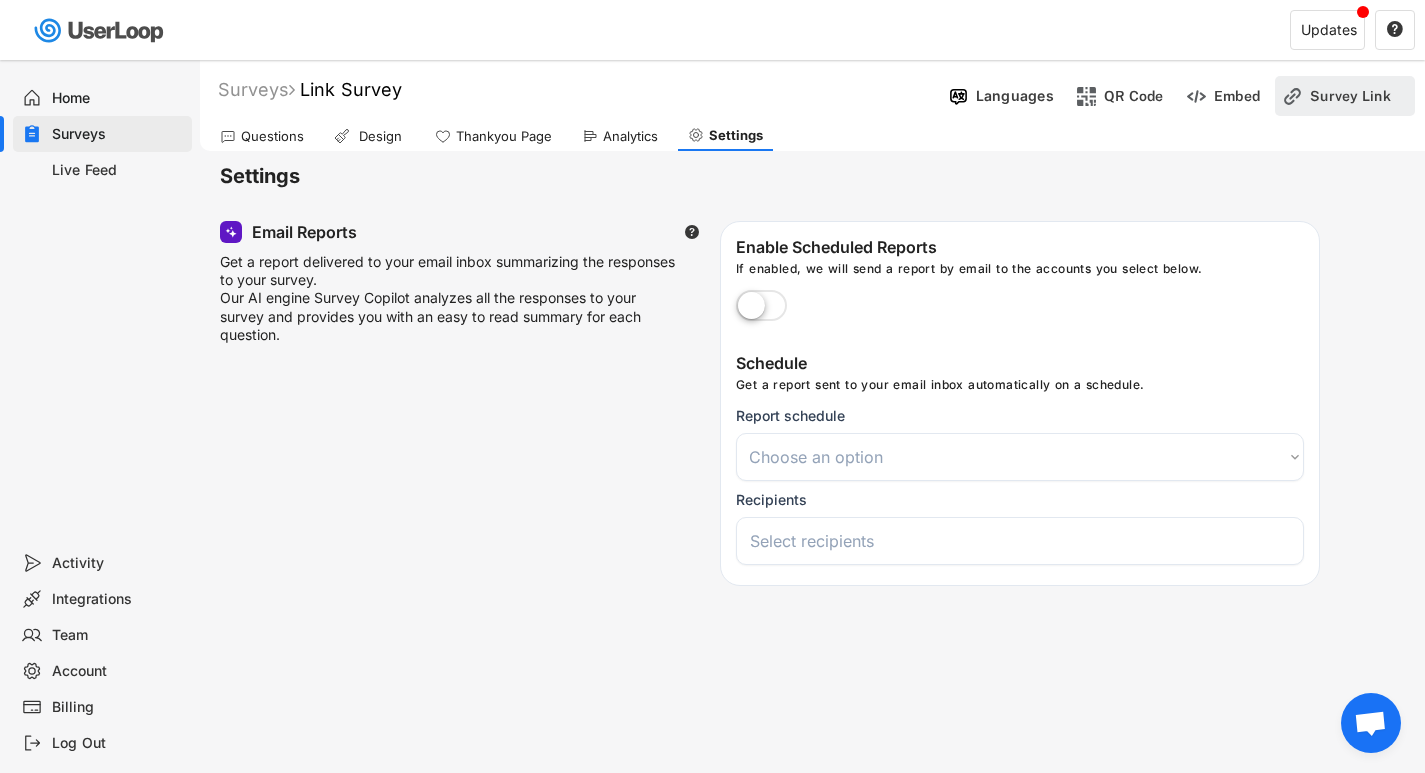click on "Survey Link" at bounding box center (1345, 96) 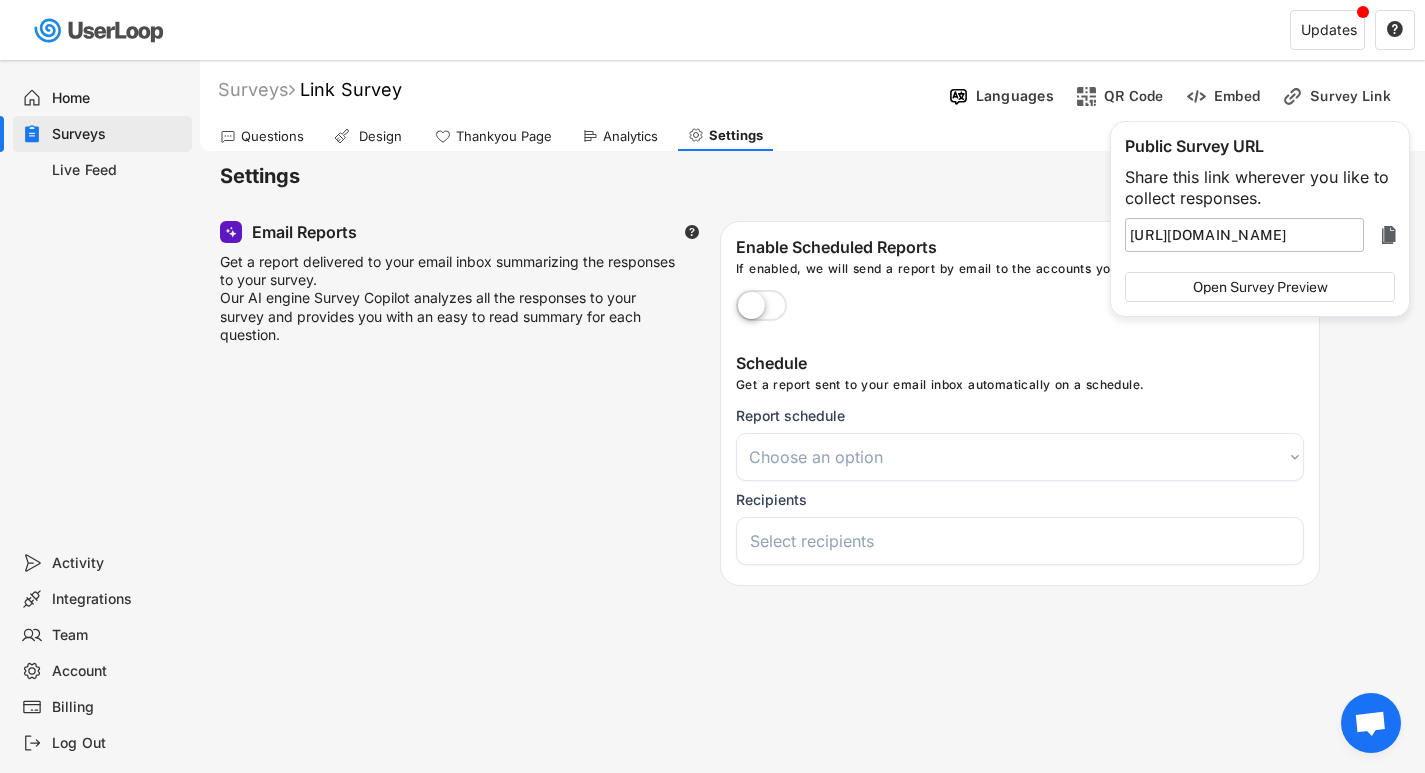 click on "" 